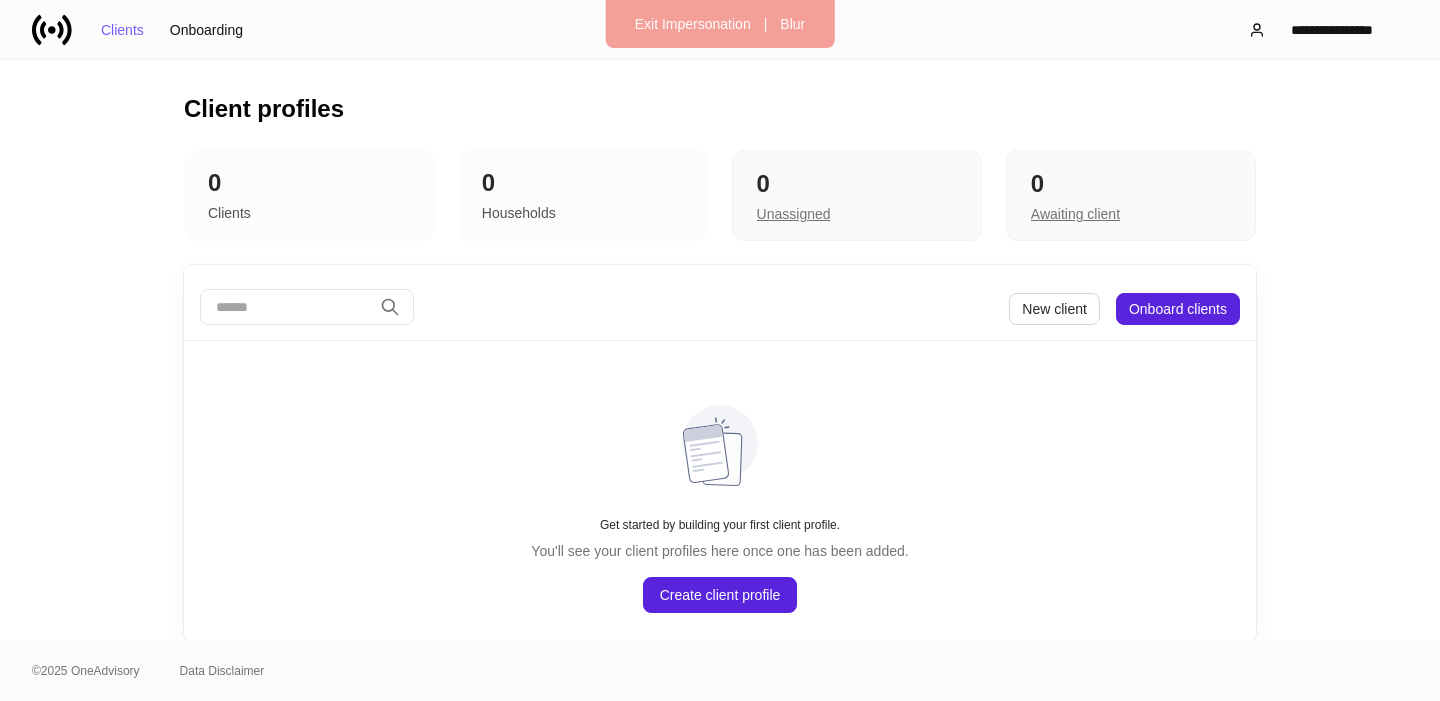 scroll, scrollTop: 0, scrollLeft: 0, axis: both 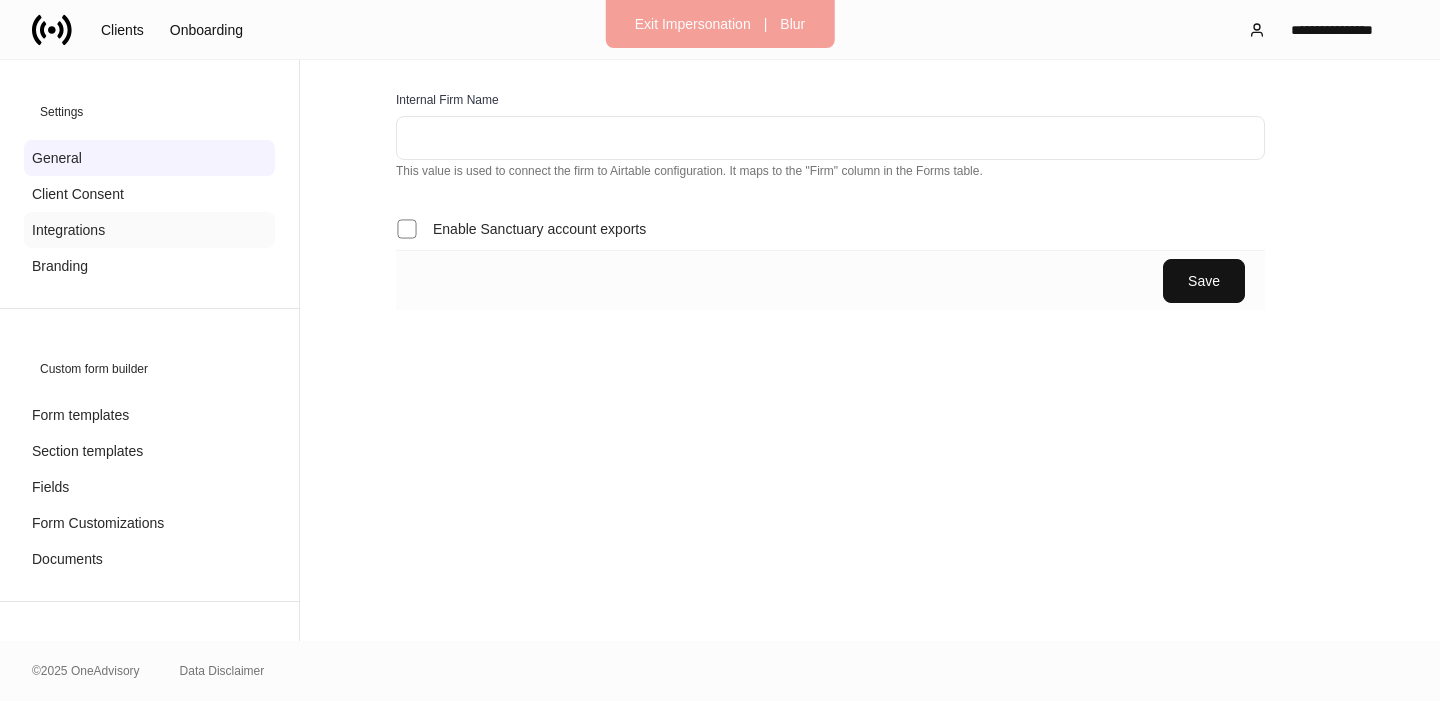 click on "Integrations" at bounding box center [68, 230] 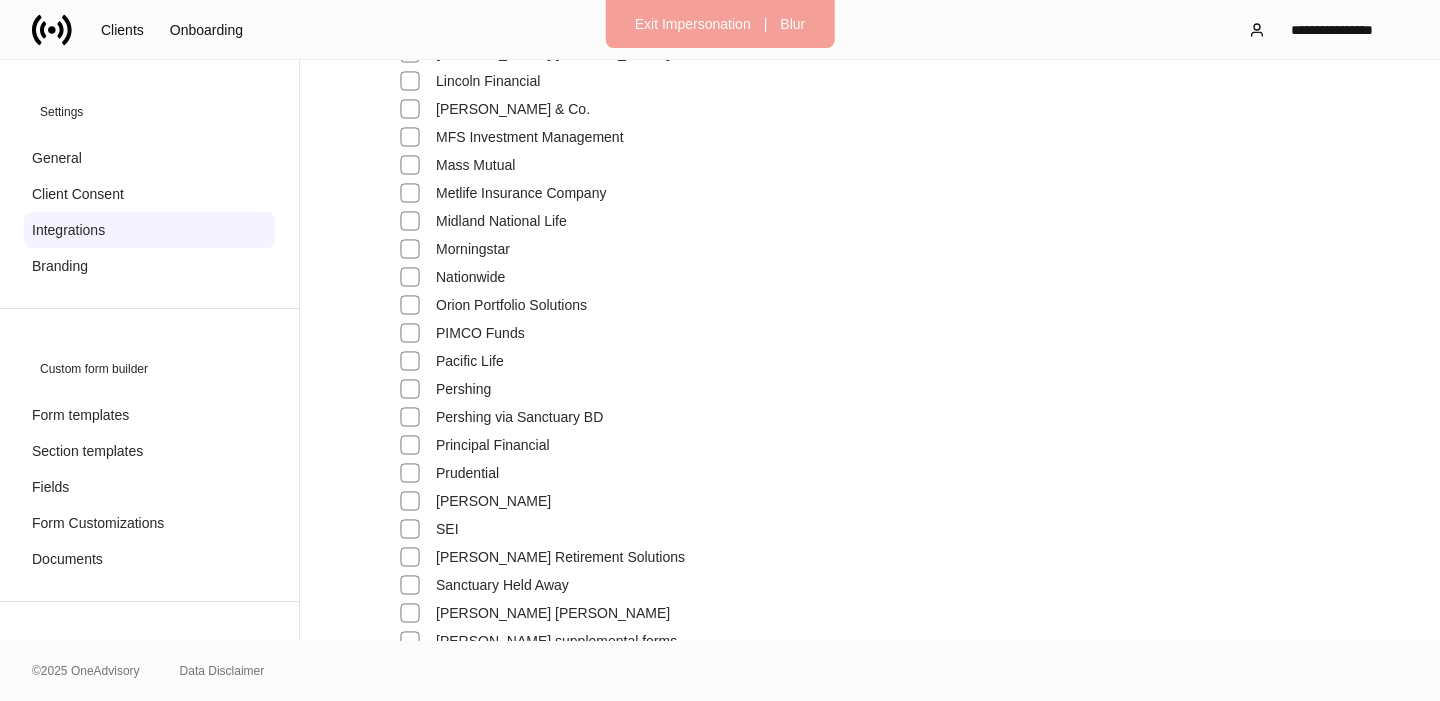 scroll, scrollTop: 761, scrollLeft: 0, axis: vertical 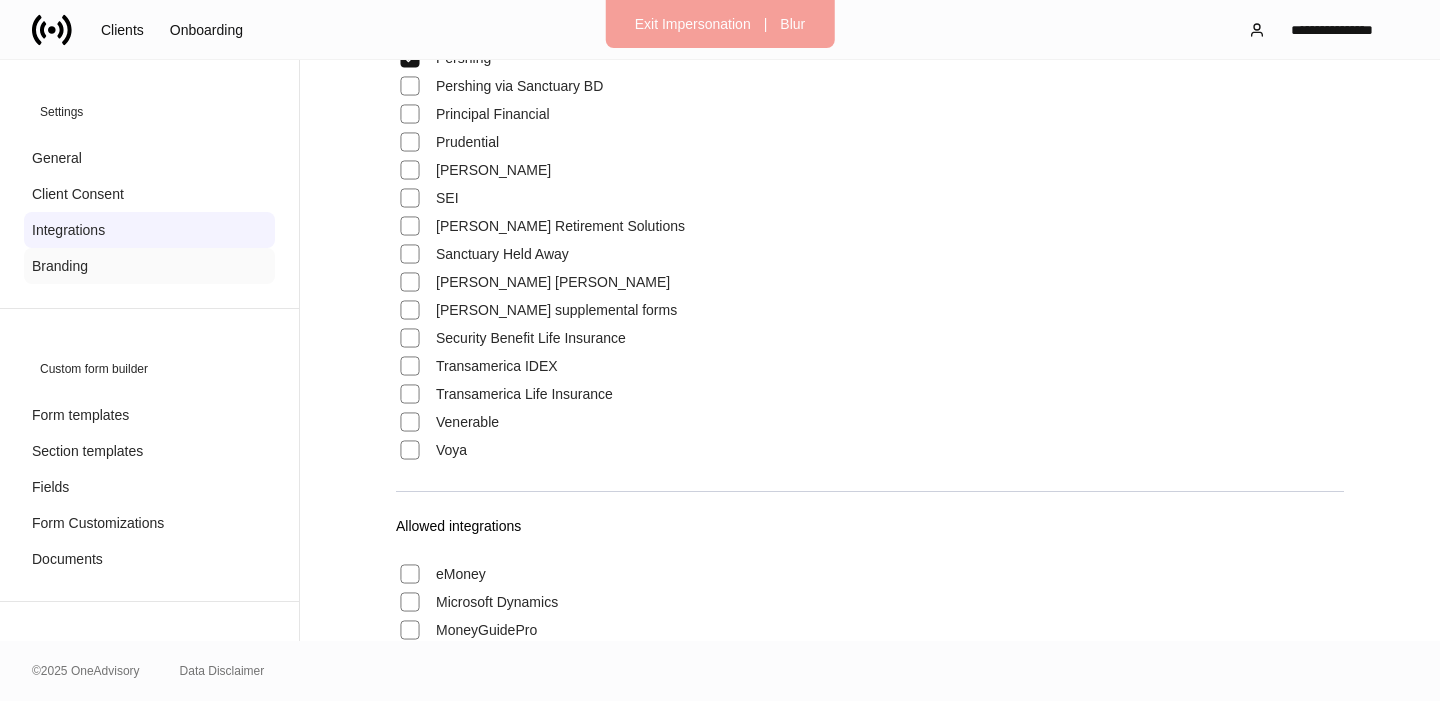 click on "Branding" at bounding box center [60, 266] 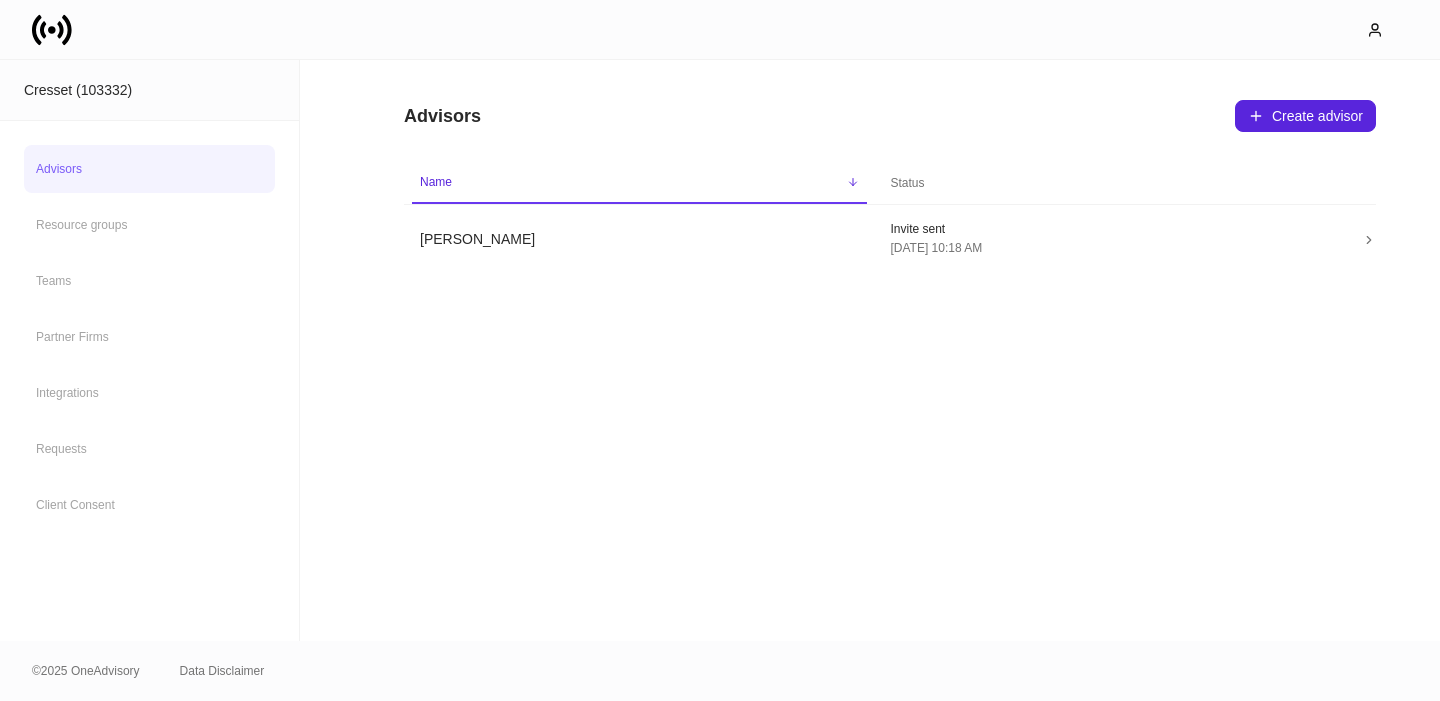 scroll, scrollTop: 0, scrollLeft: 0, axis: both 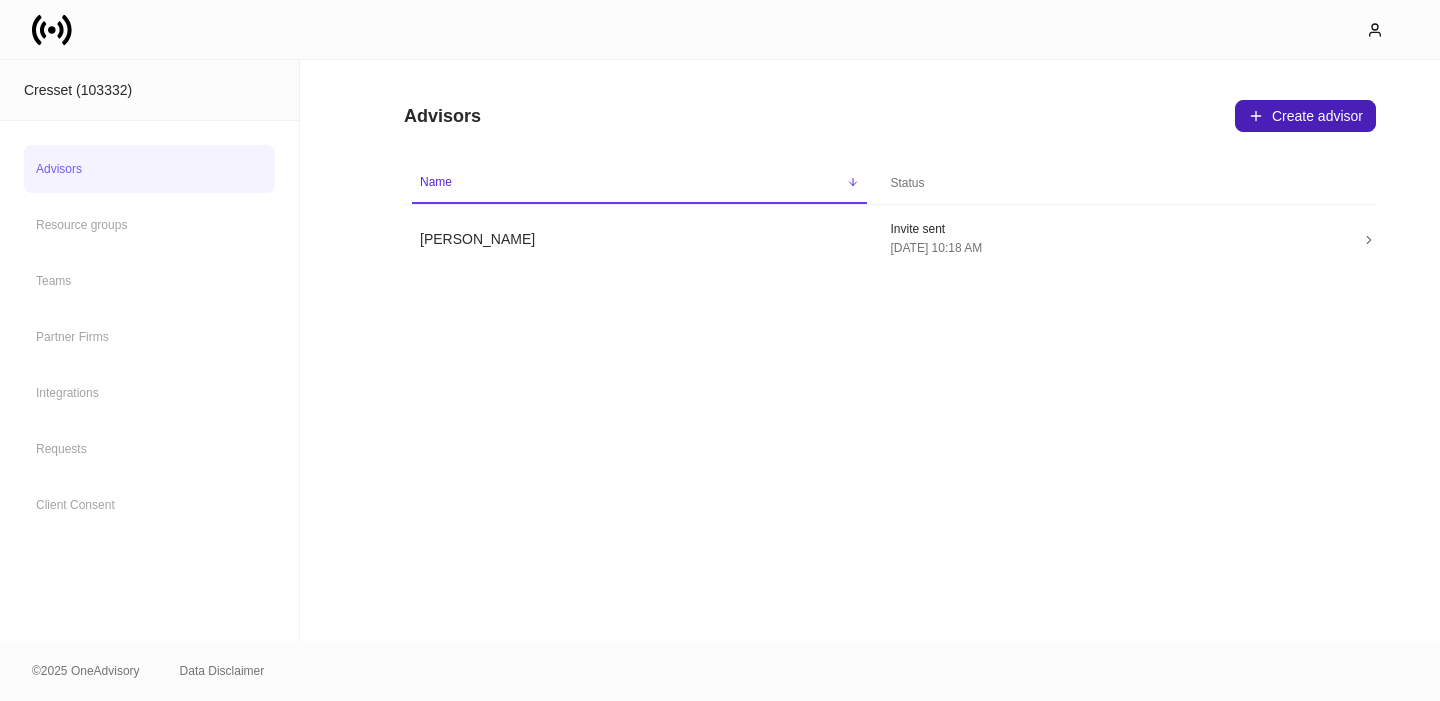 click on "Create advisor" at bounding box center (1305, 116) 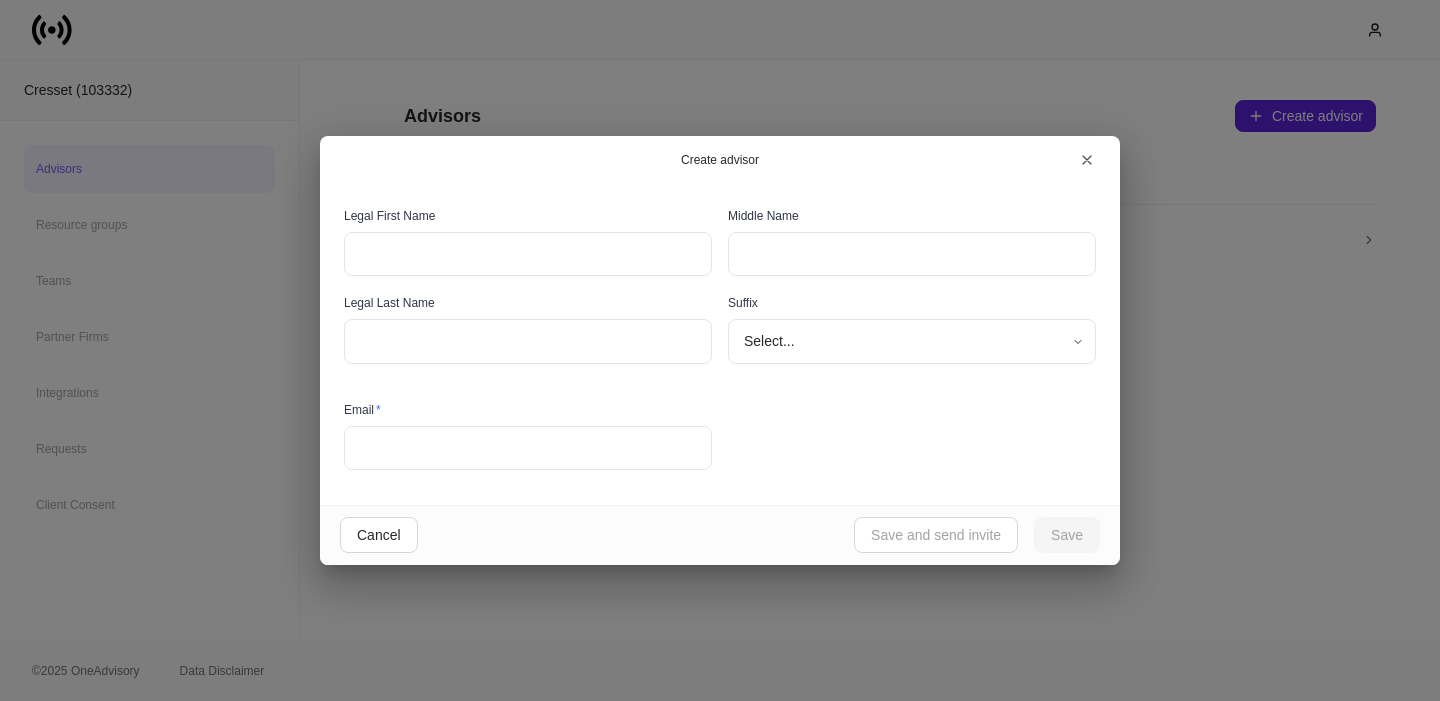 click at bounding box center (528, 448) 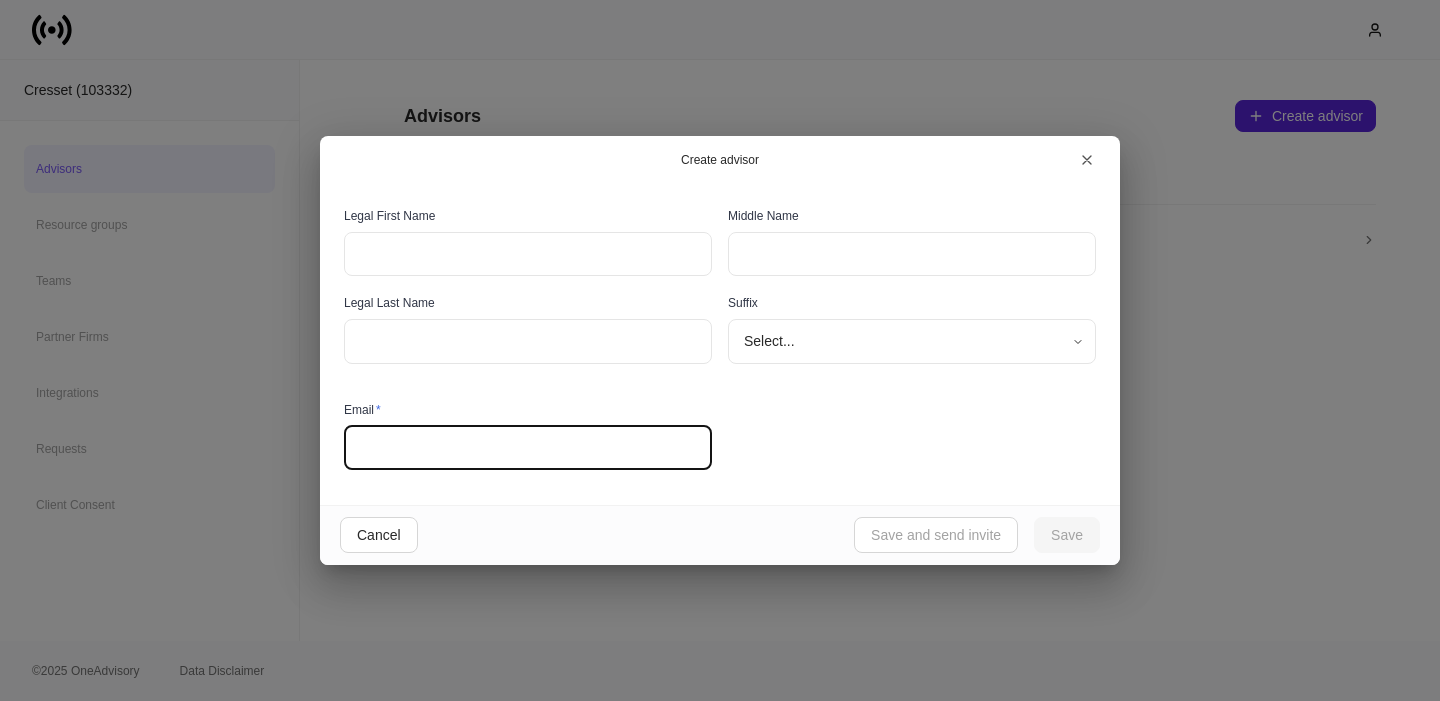 paste on "**********" 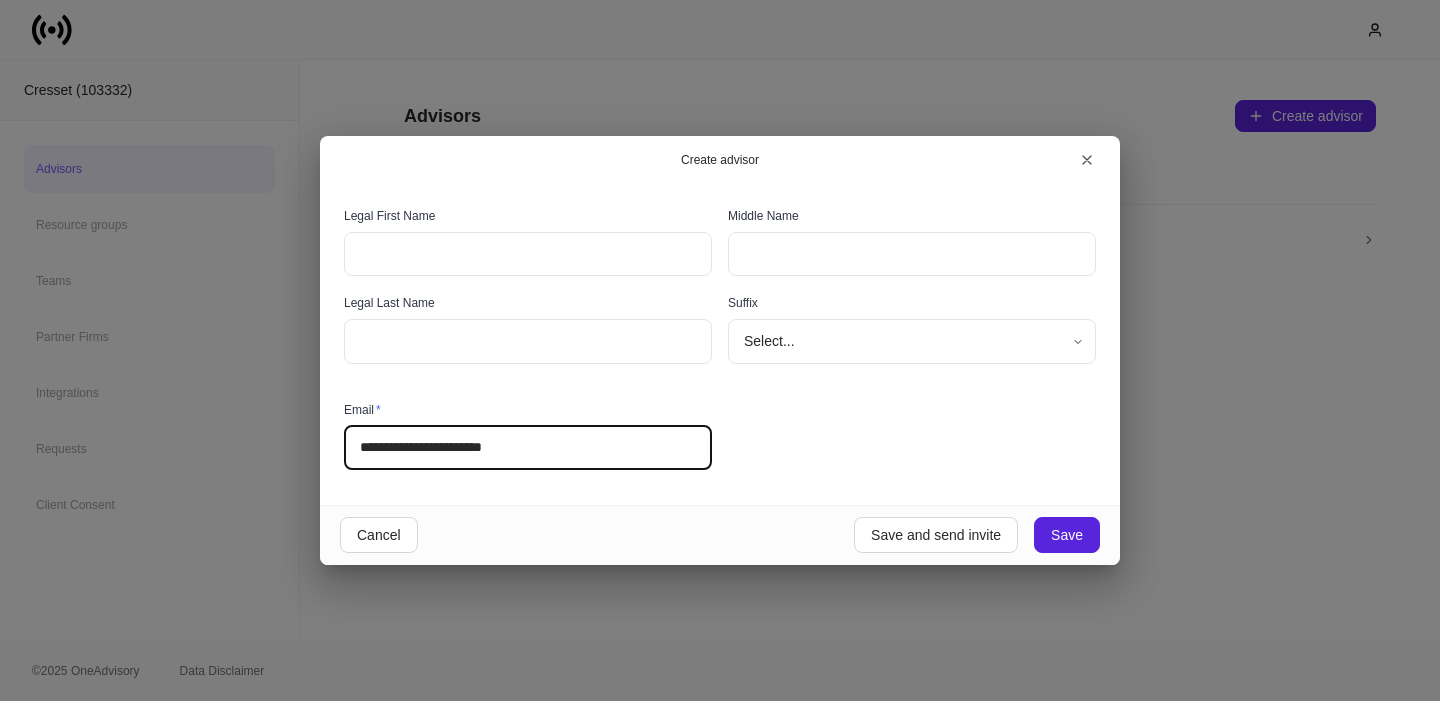 type on "**********" 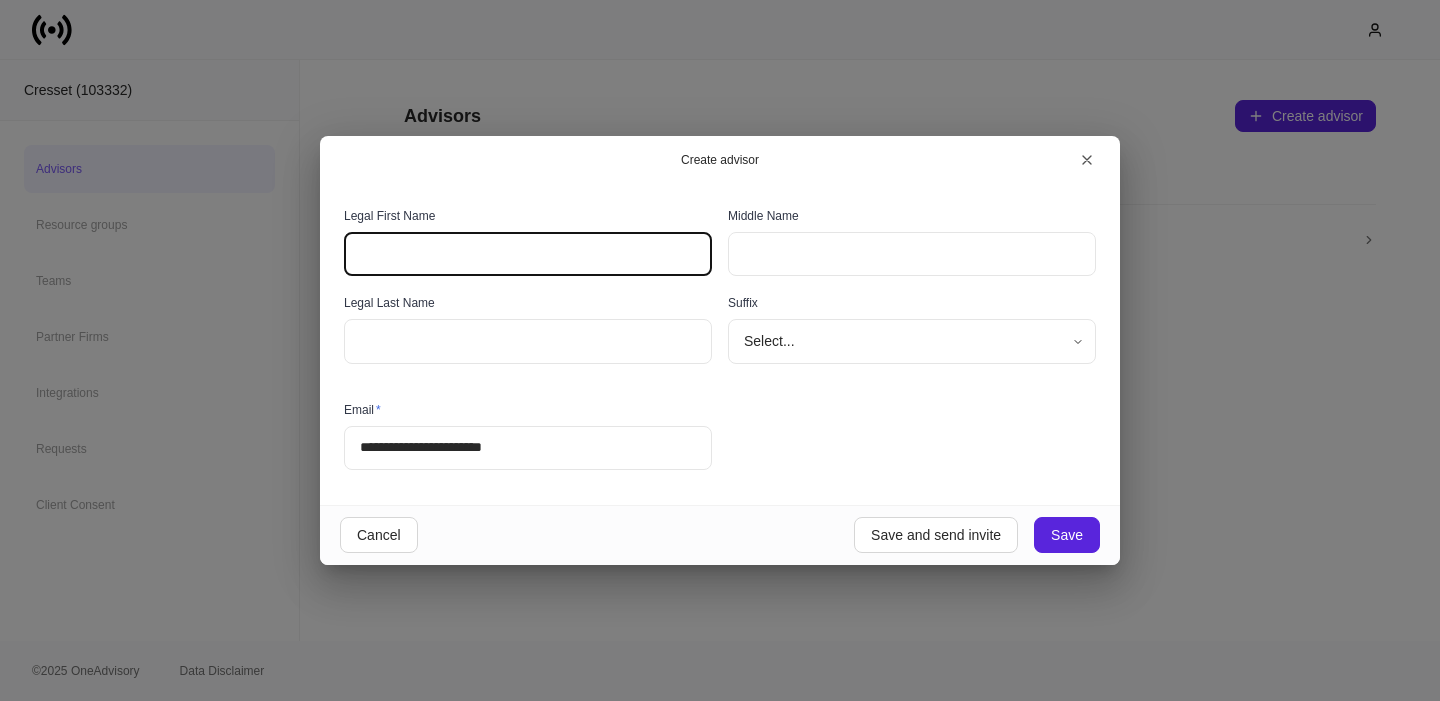 click at bounding box center (528, 254) 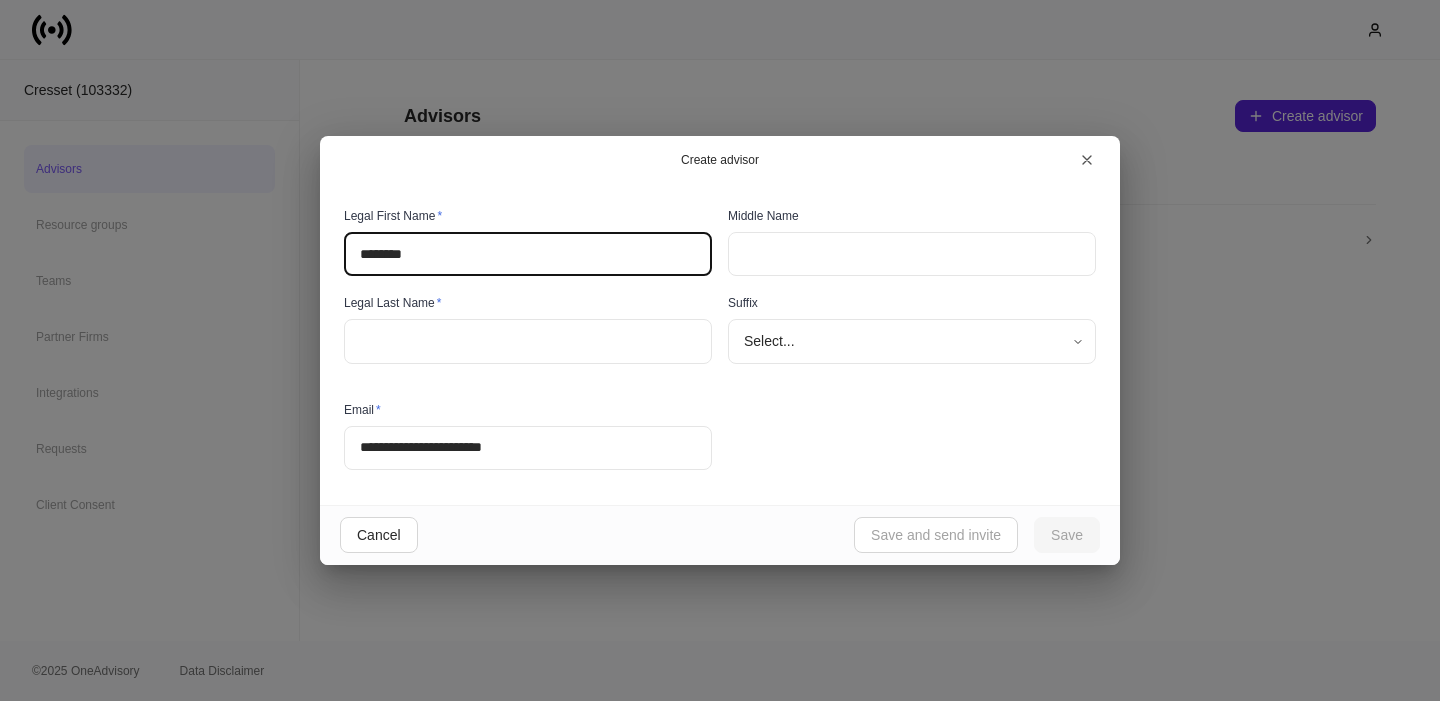 type on "********" 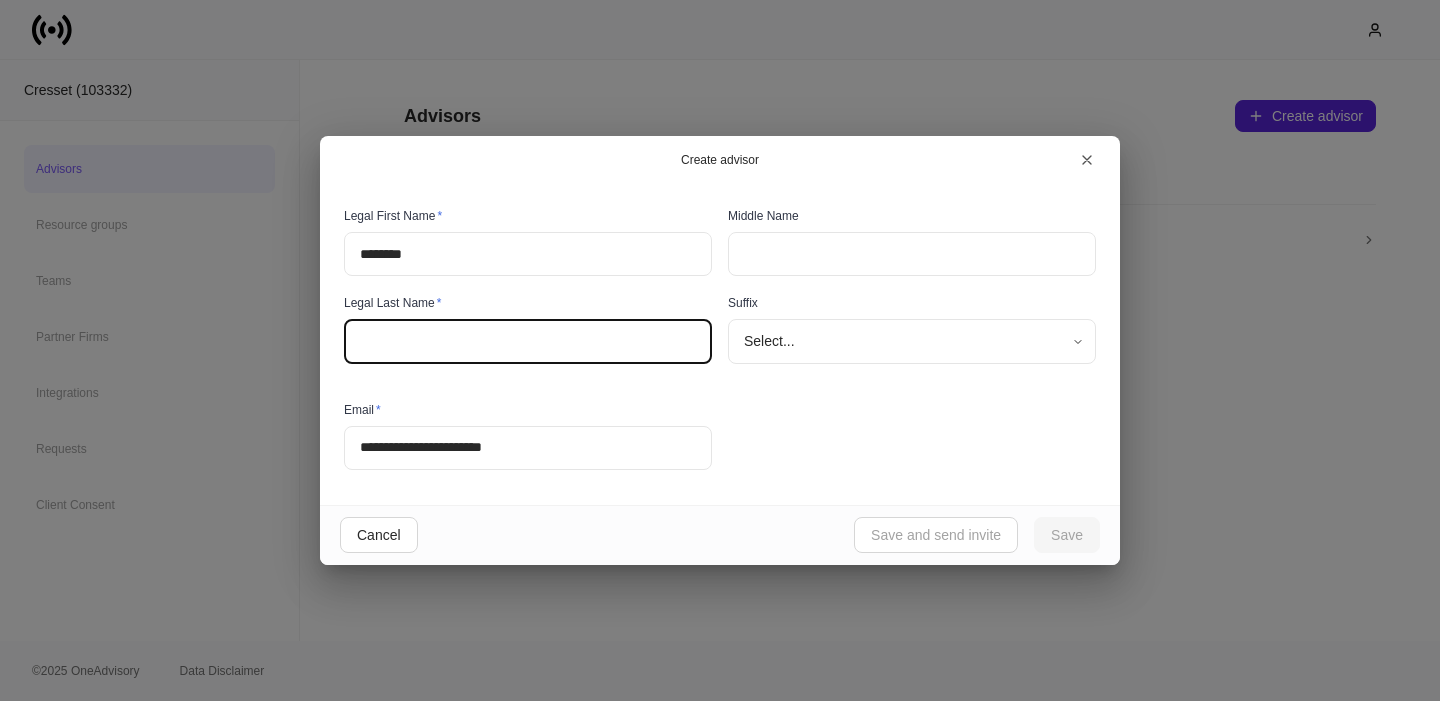 paste on "****" 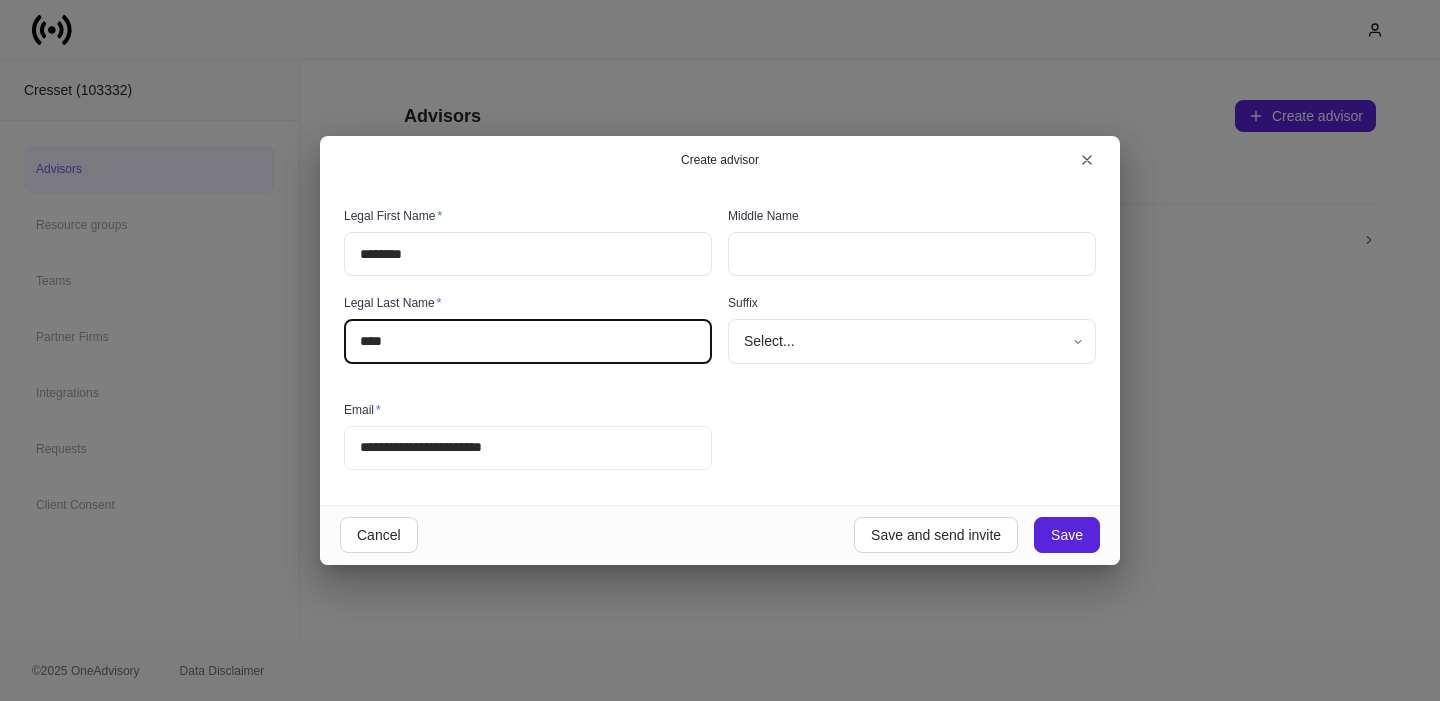 type on "****" 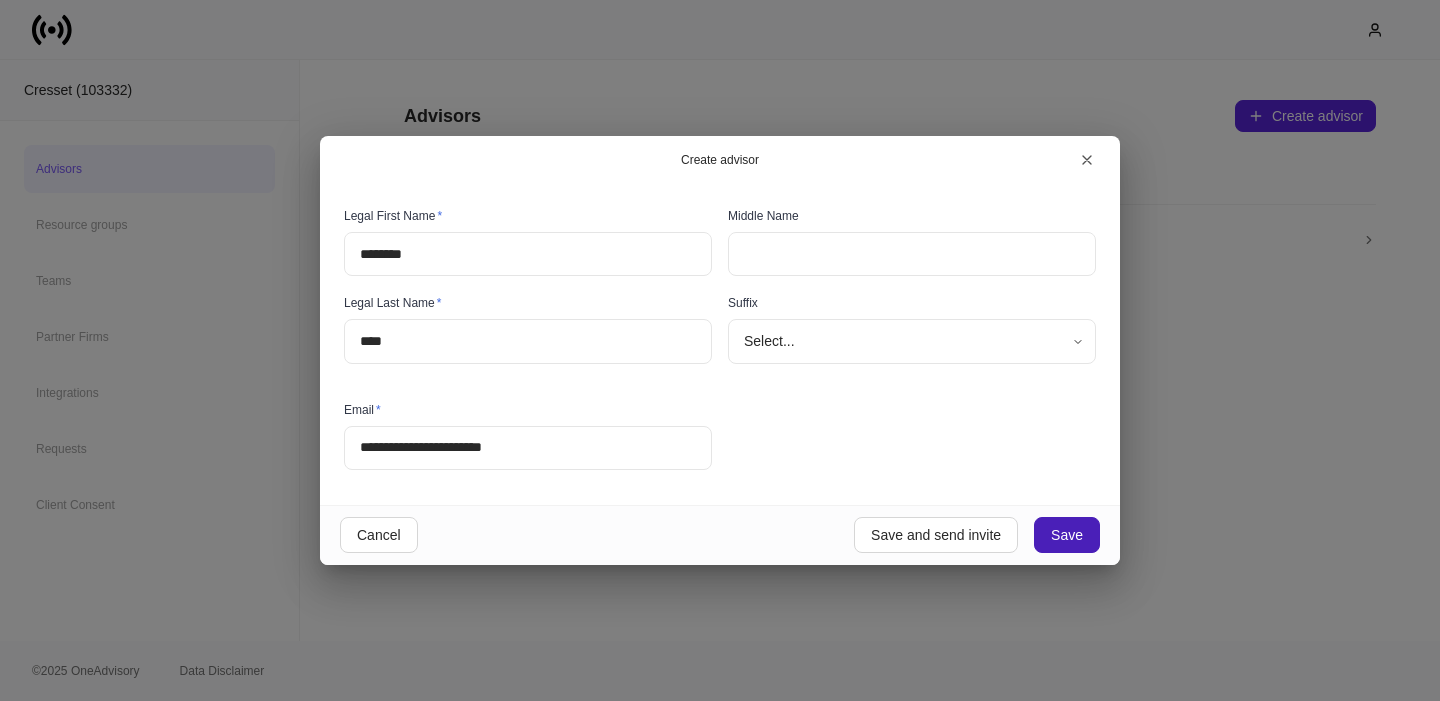 click on "Save" at bounding box center [1067, 535] 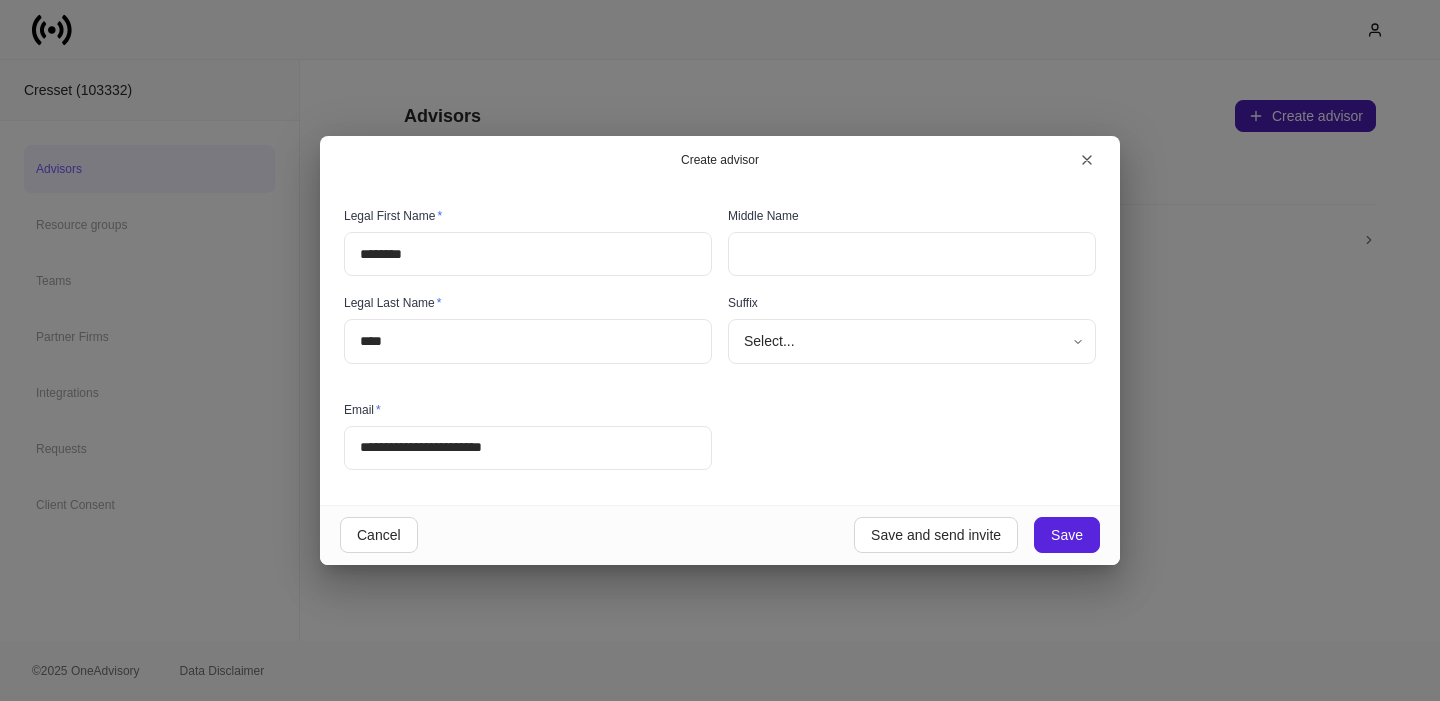 type 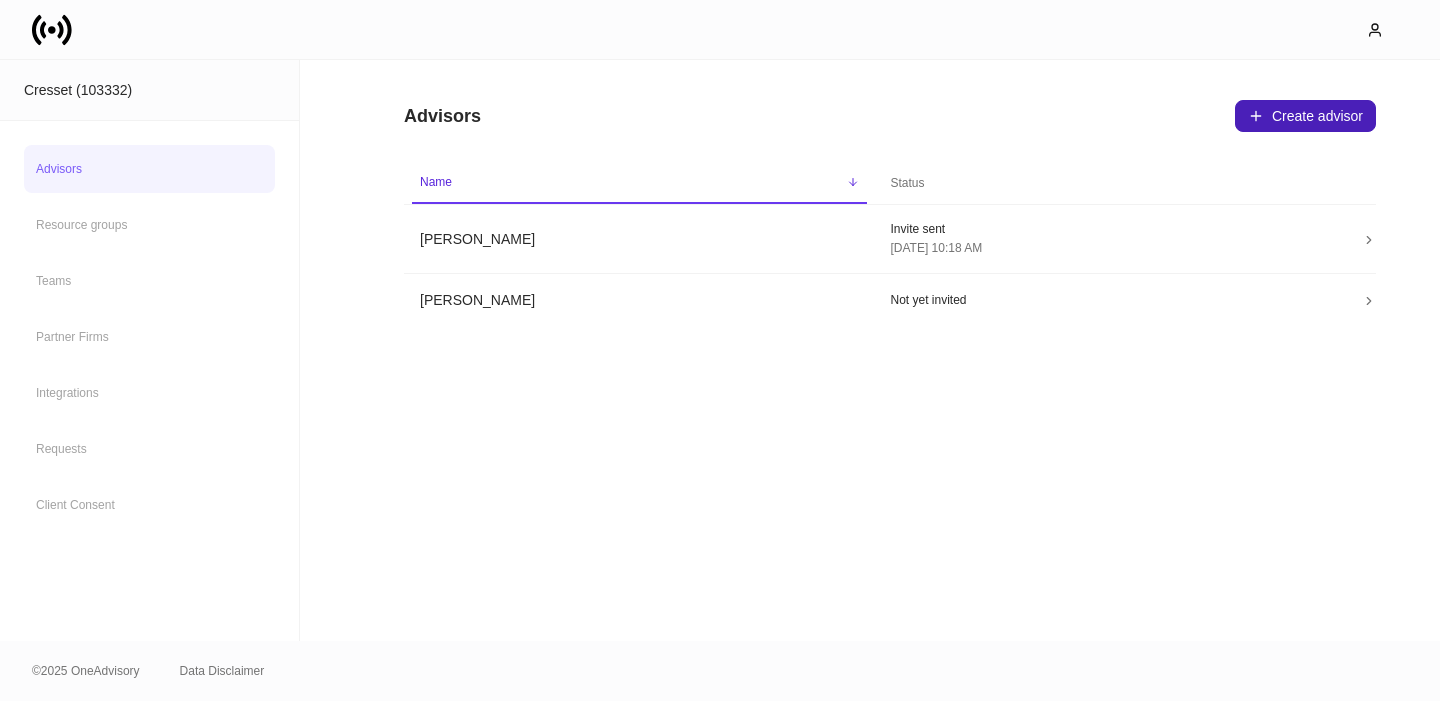 click on "Create advisor" at bounding box center (1305, 116) 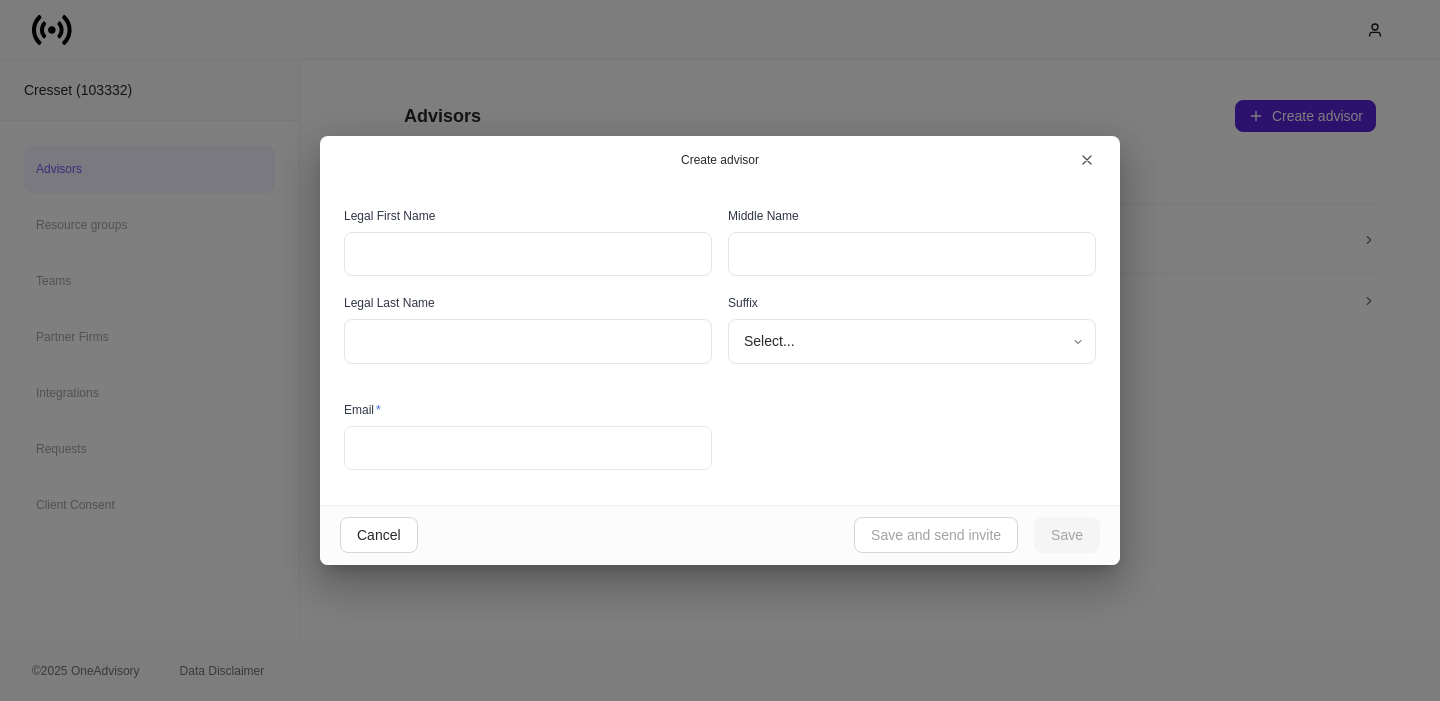 click at bounding box center [528, 448] 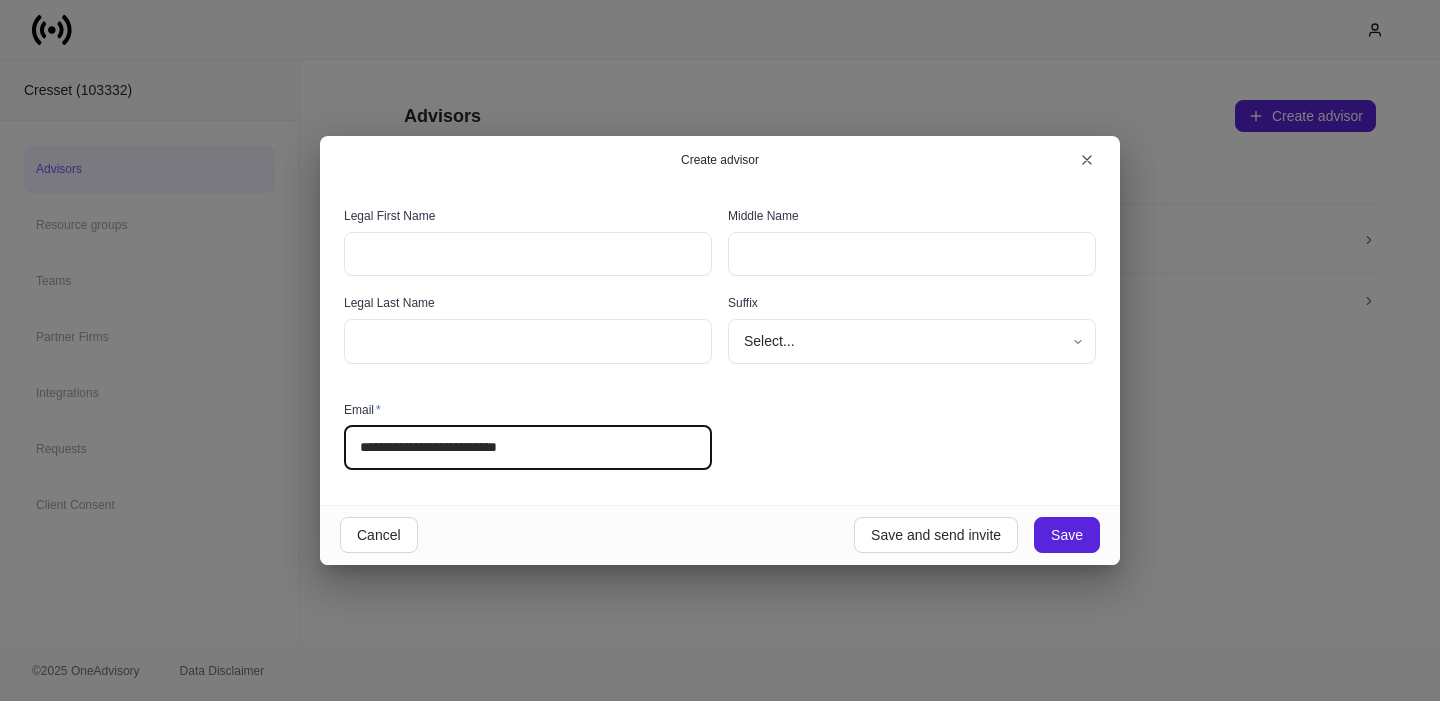 type on "**********" 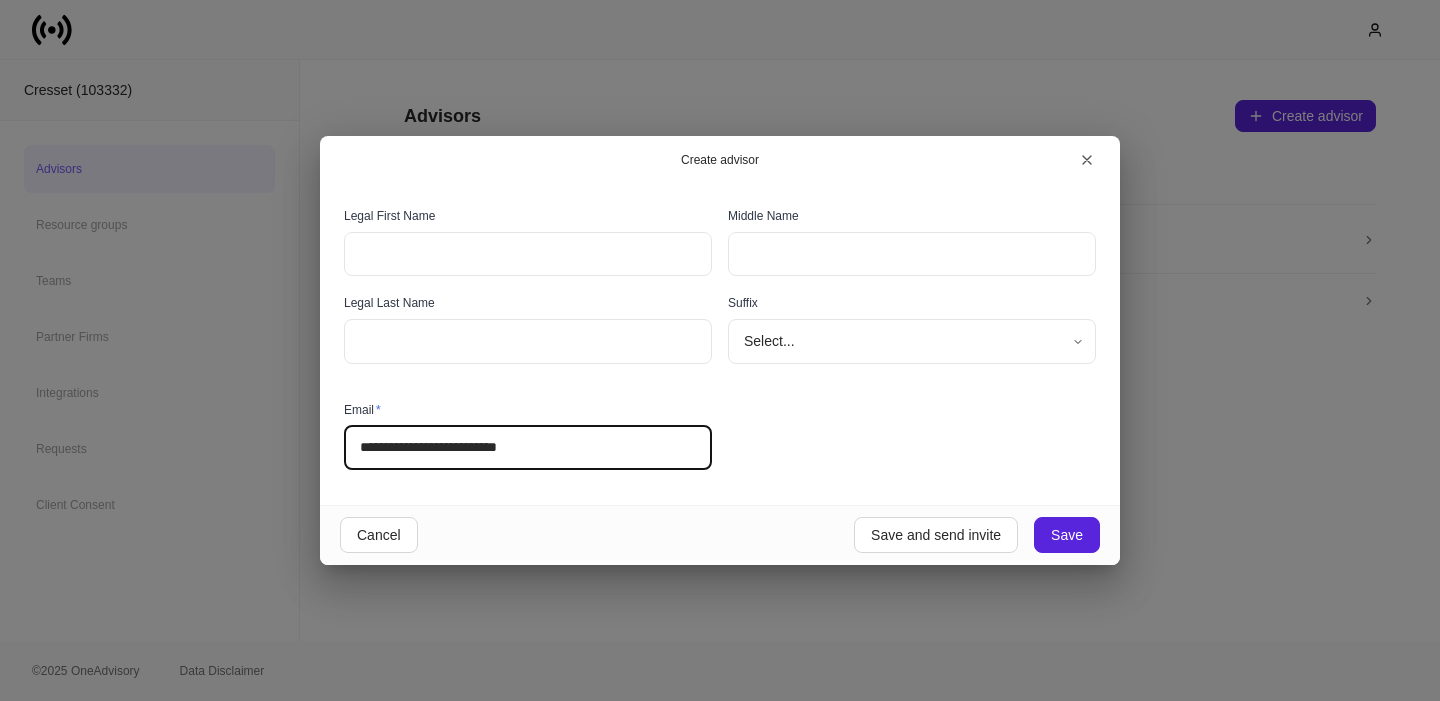 click at bounding box center (528, 254) 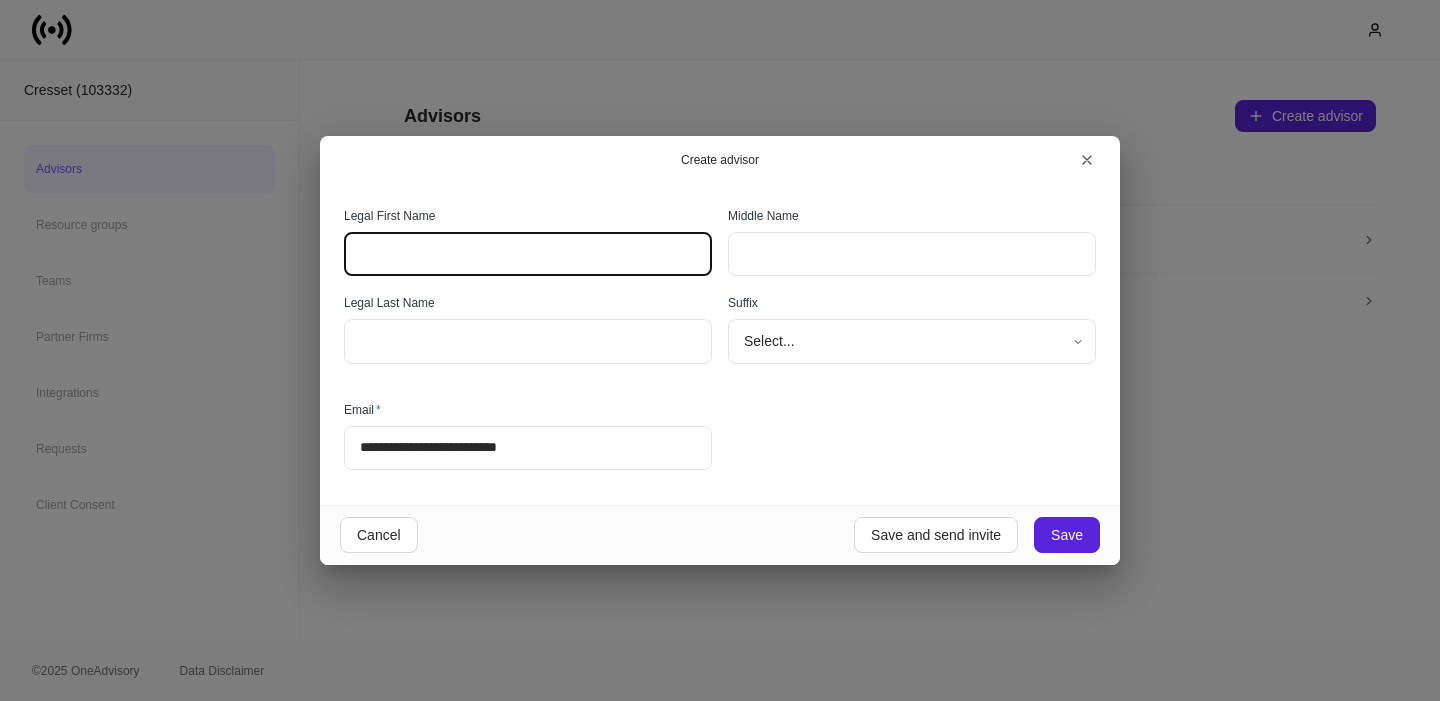 paste on "*****" 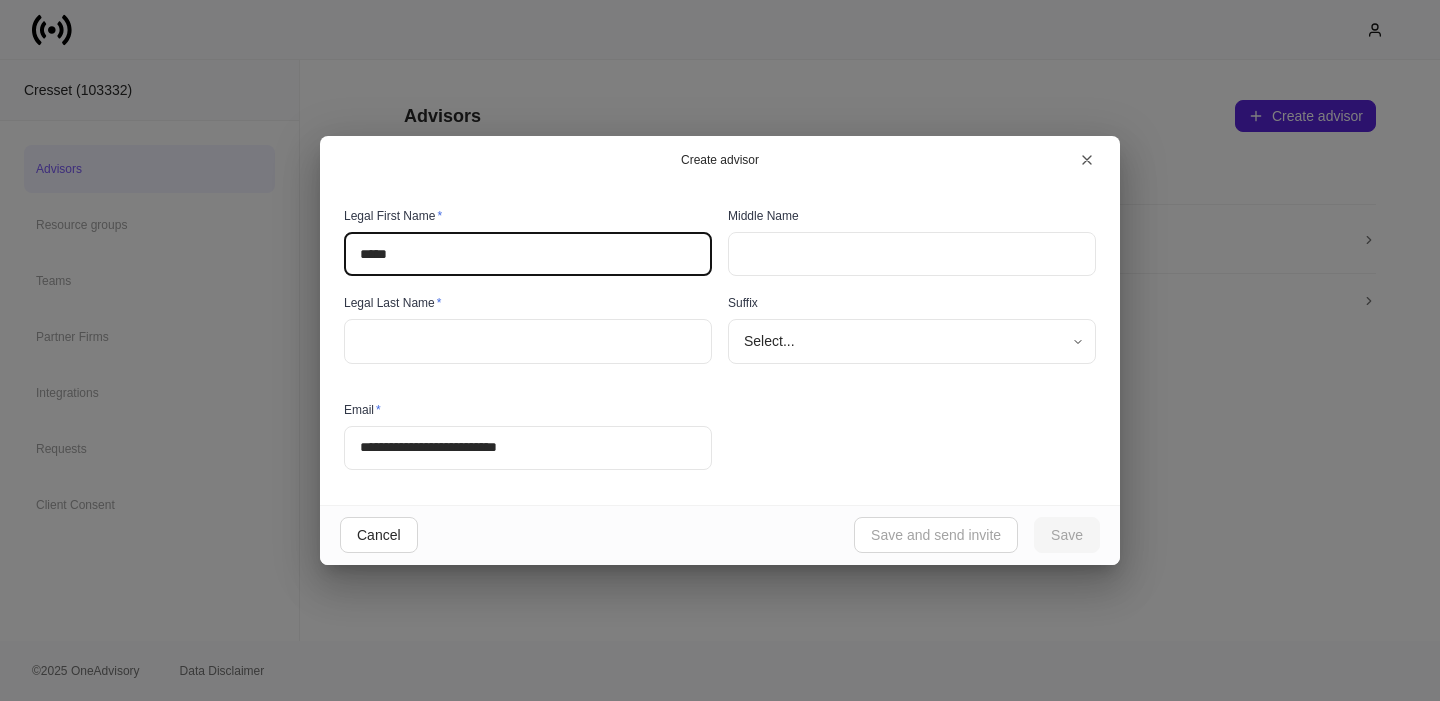 type on "*****" 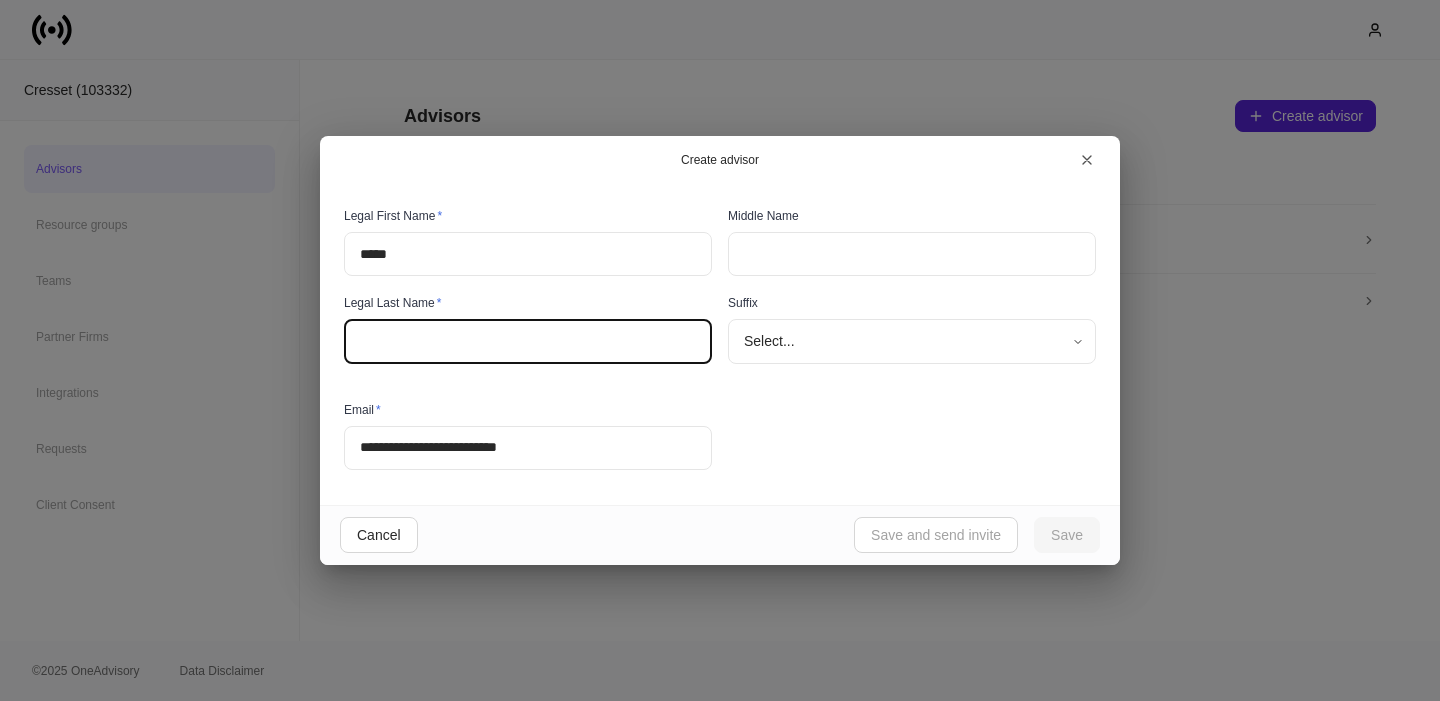click at bounding box center [528, 341] 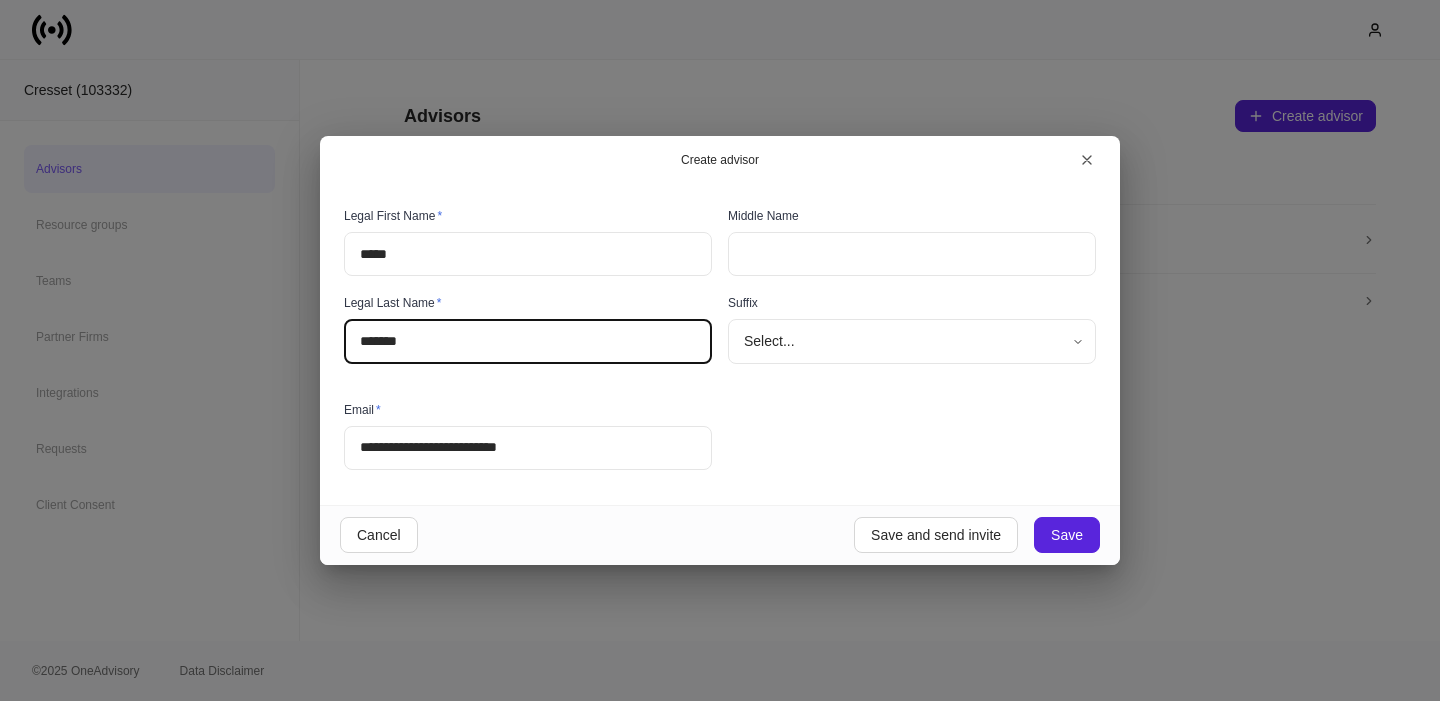 type on "*******" 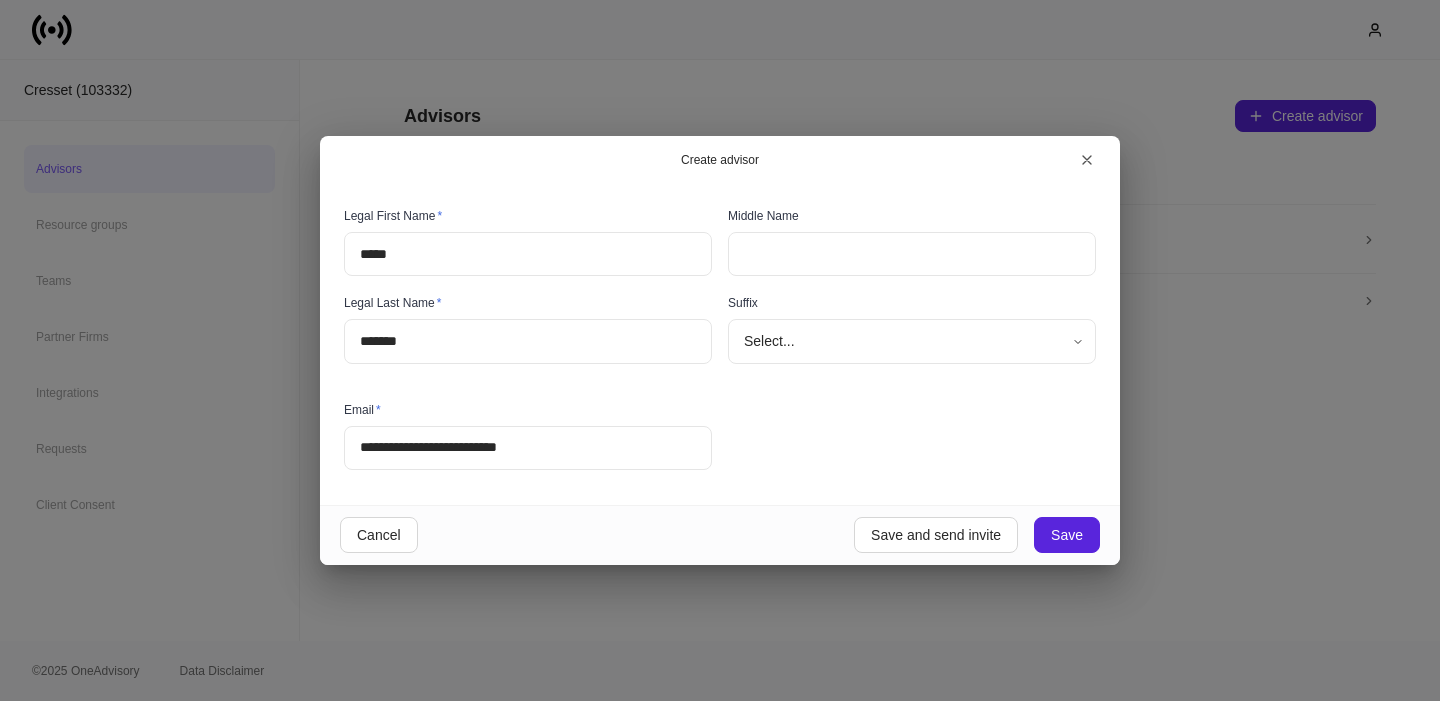 click on "**********" at bounding box center (712, 332) 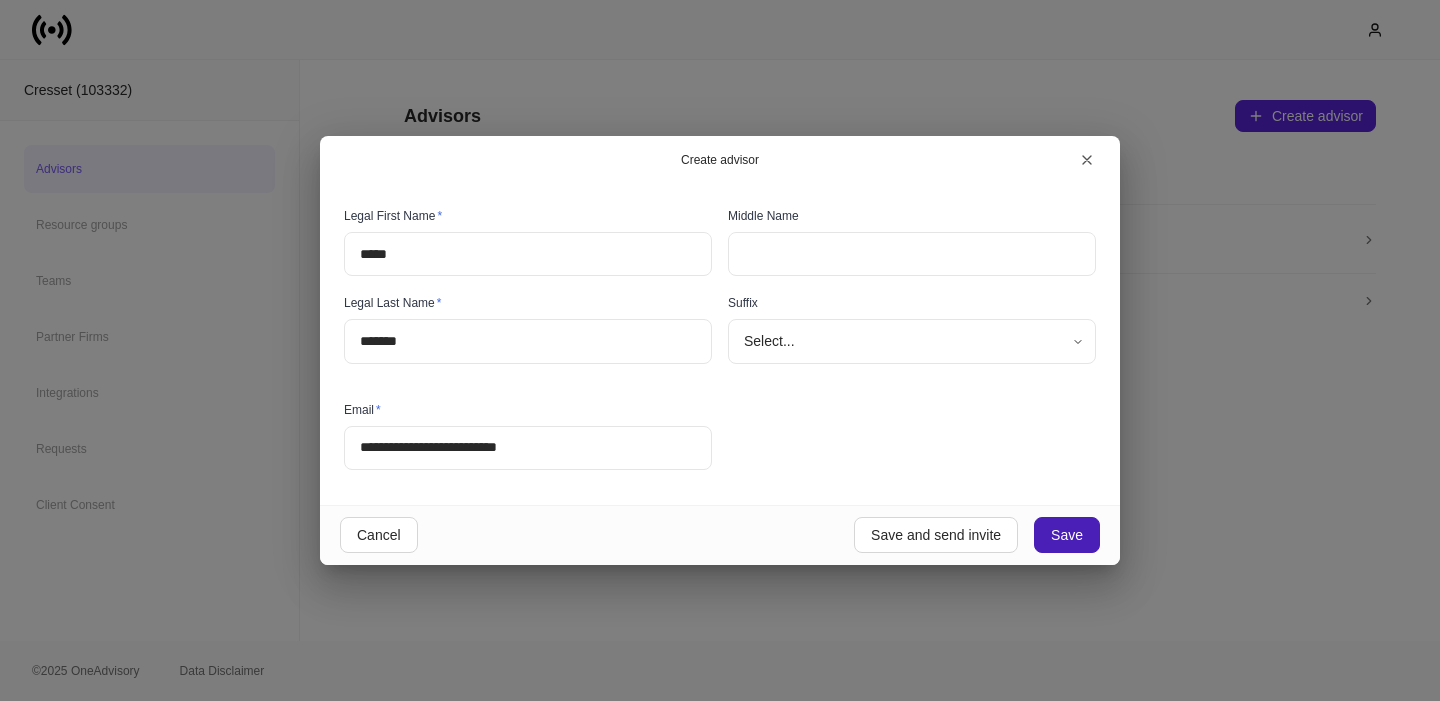 click on "Save" at bounding box center [1067, 535] 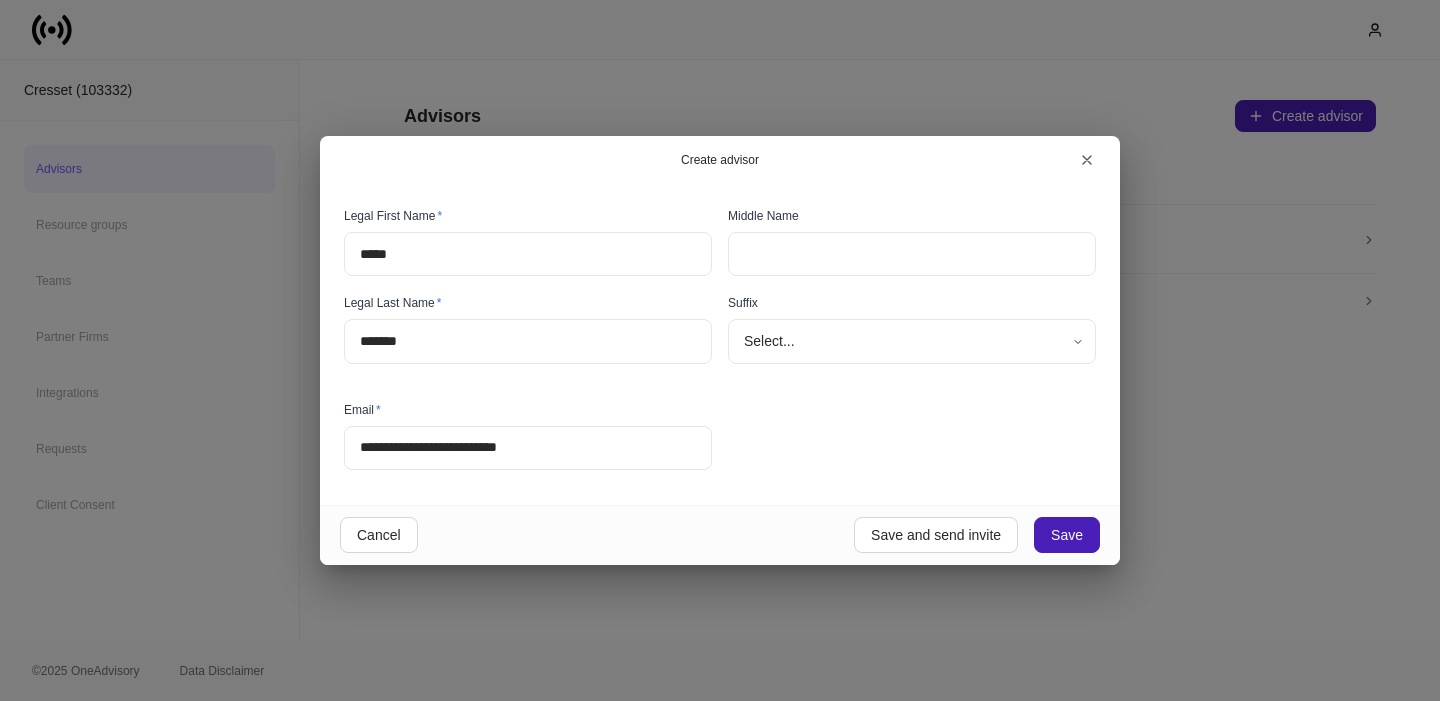 type 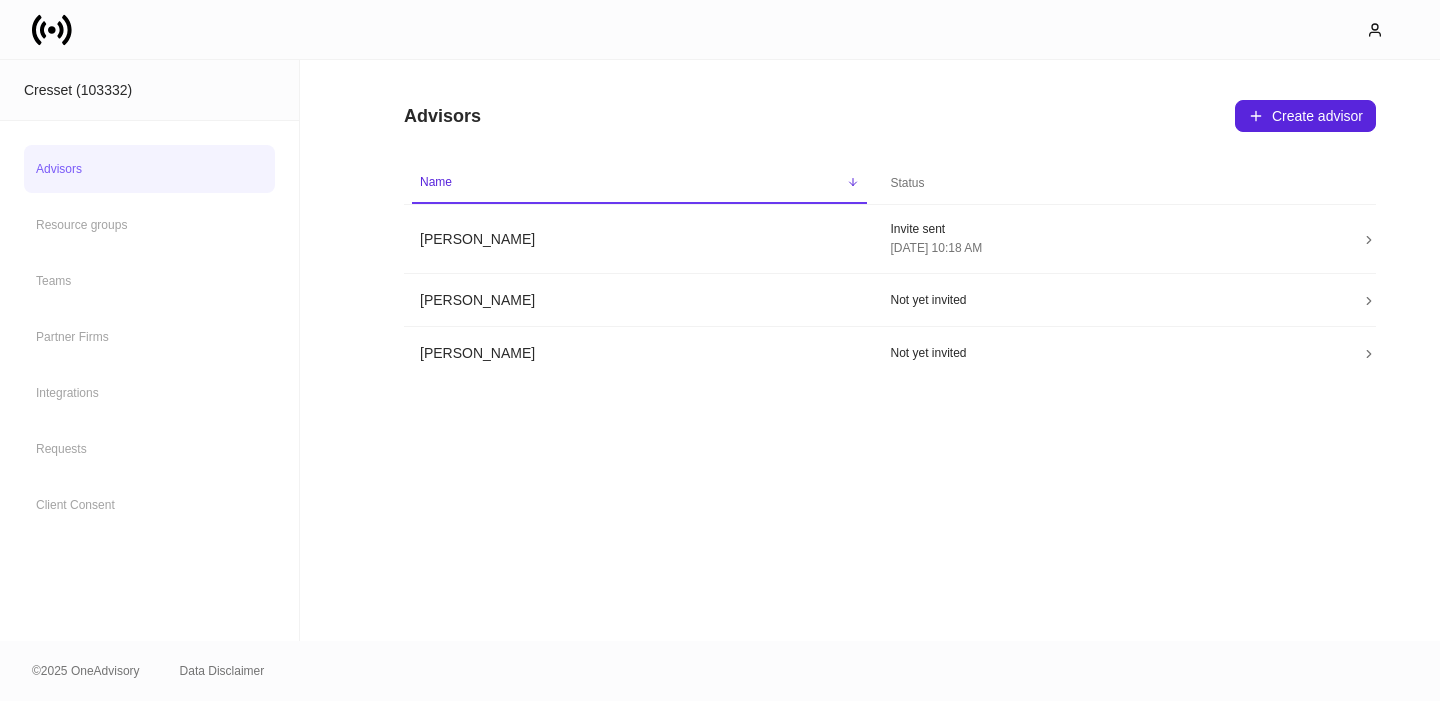 click on "Advisors Create advisor" at bounding box center [890, 104] 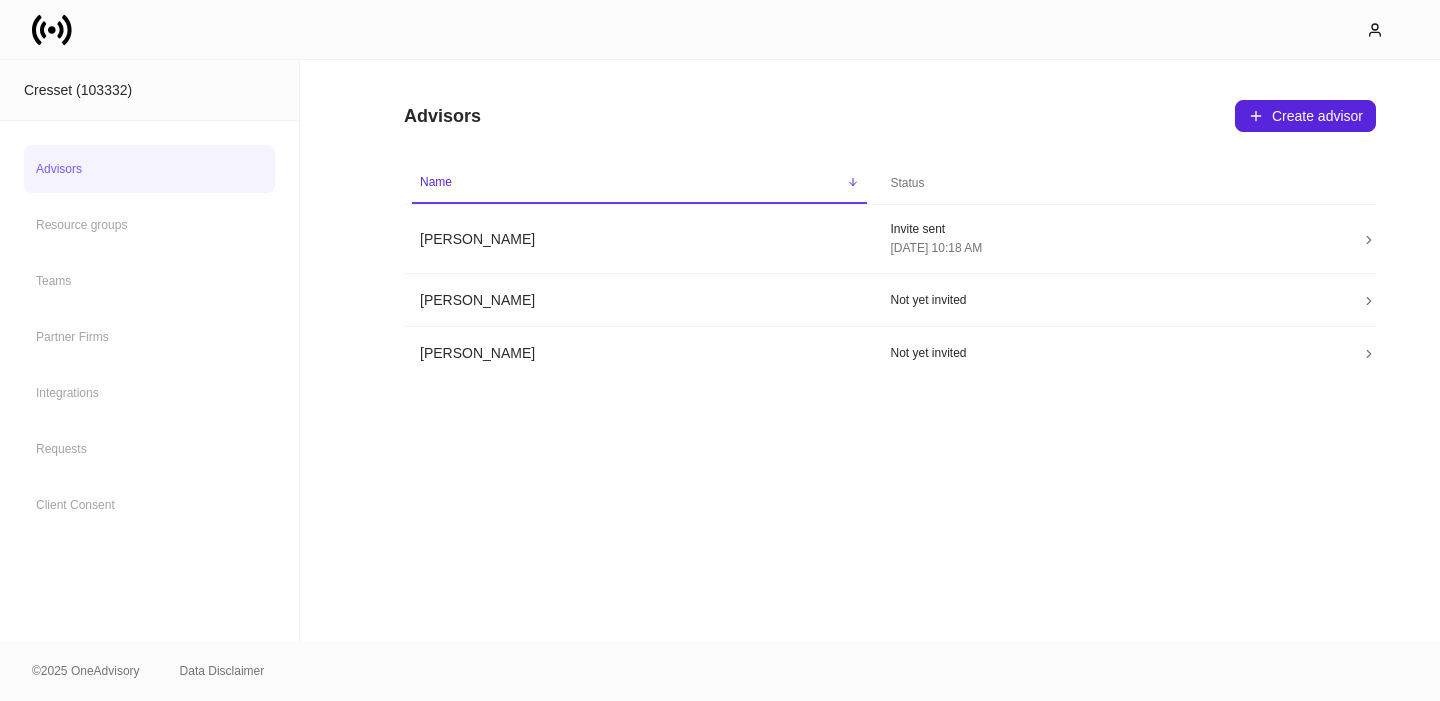click on "Advisors Create advisor" at bounding box center (890, 104) 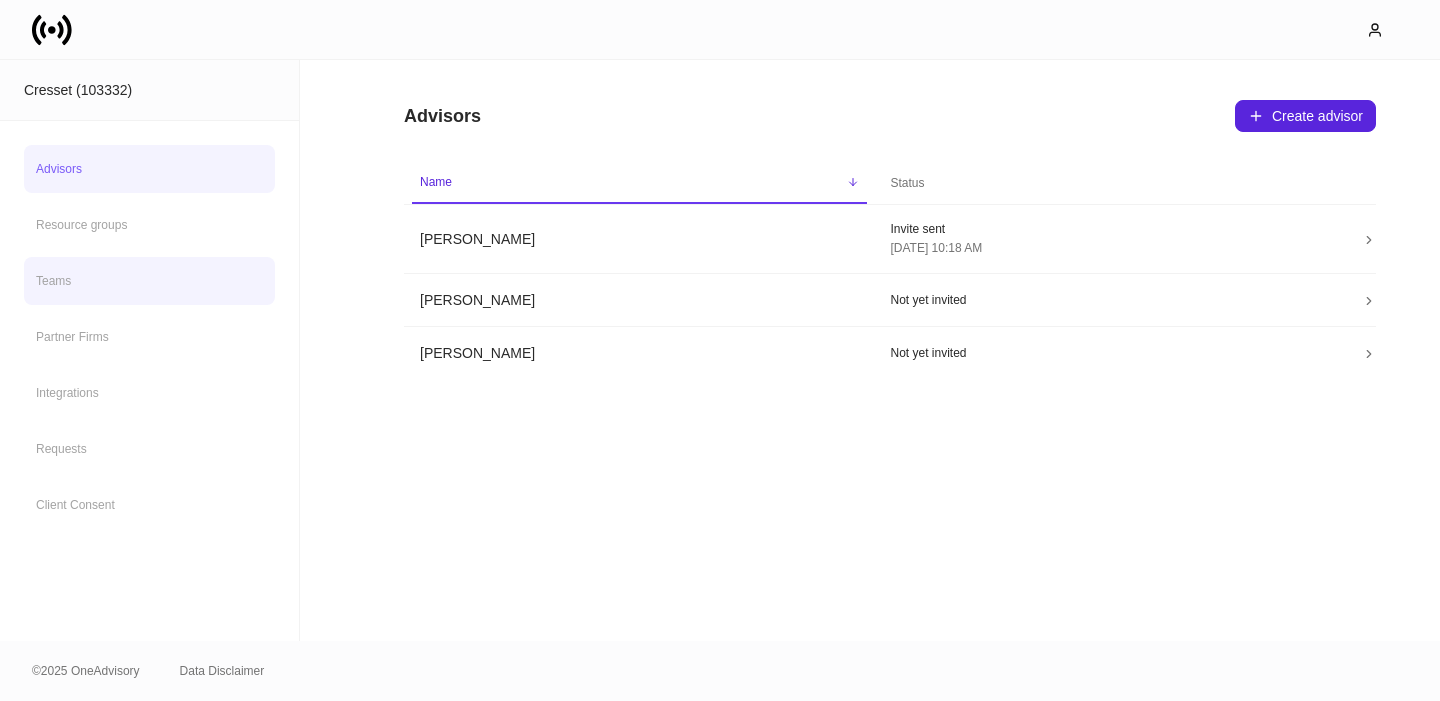 click on "Teams" at bounding box center (149, 281) 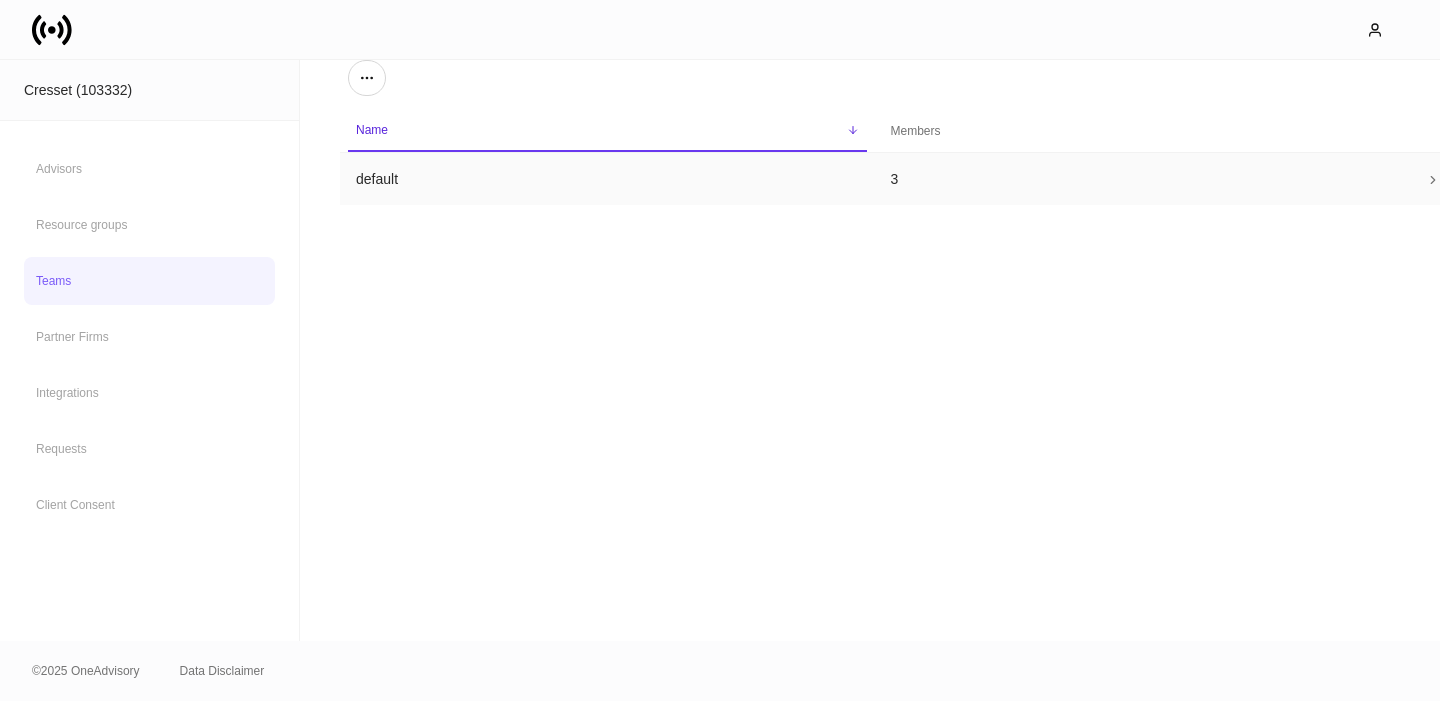 click on "default" at bounding box center [607, 179] 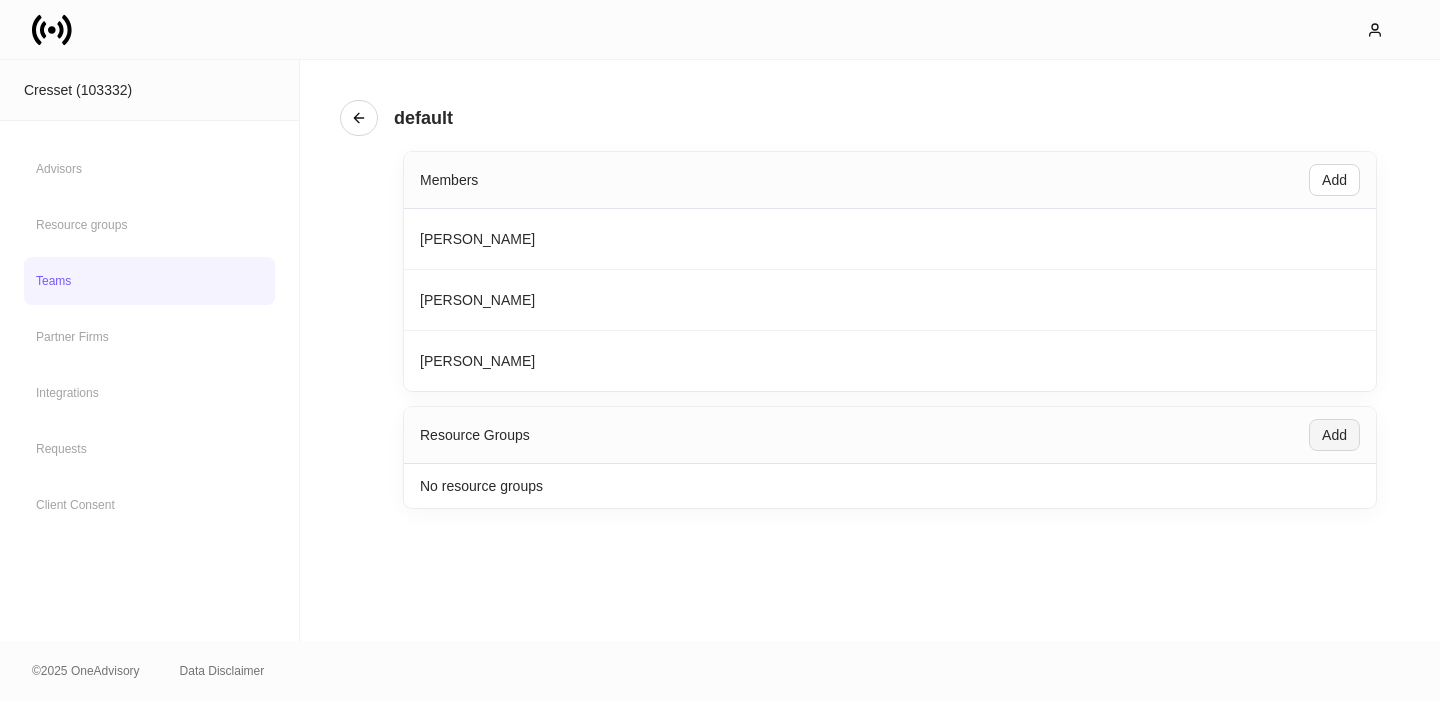 click on "Add" at bounding box center (1334, 435) 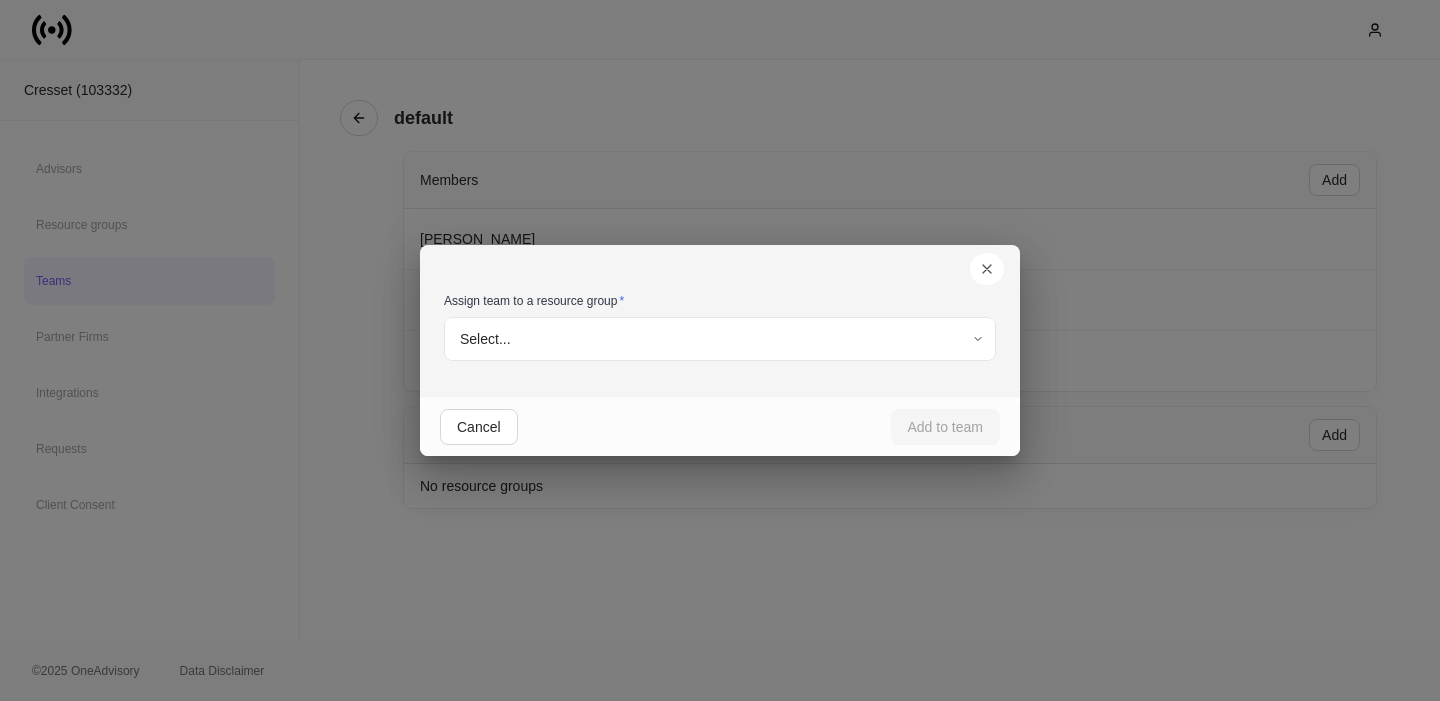 click on "Cresset (103332) Advisors Resource groups Teams Partner Firms Integrations Requests Client Consent default Members Add [PERSON_NAME] [PERSON_NAME] [PERSON_NAME] Resource Groups Add No resource groups ©  2025   OneAdvisory Data Disclaimer
Assign team to a resource group * Select... ​ Cancel Add to team" at bounding box center (720, 350) 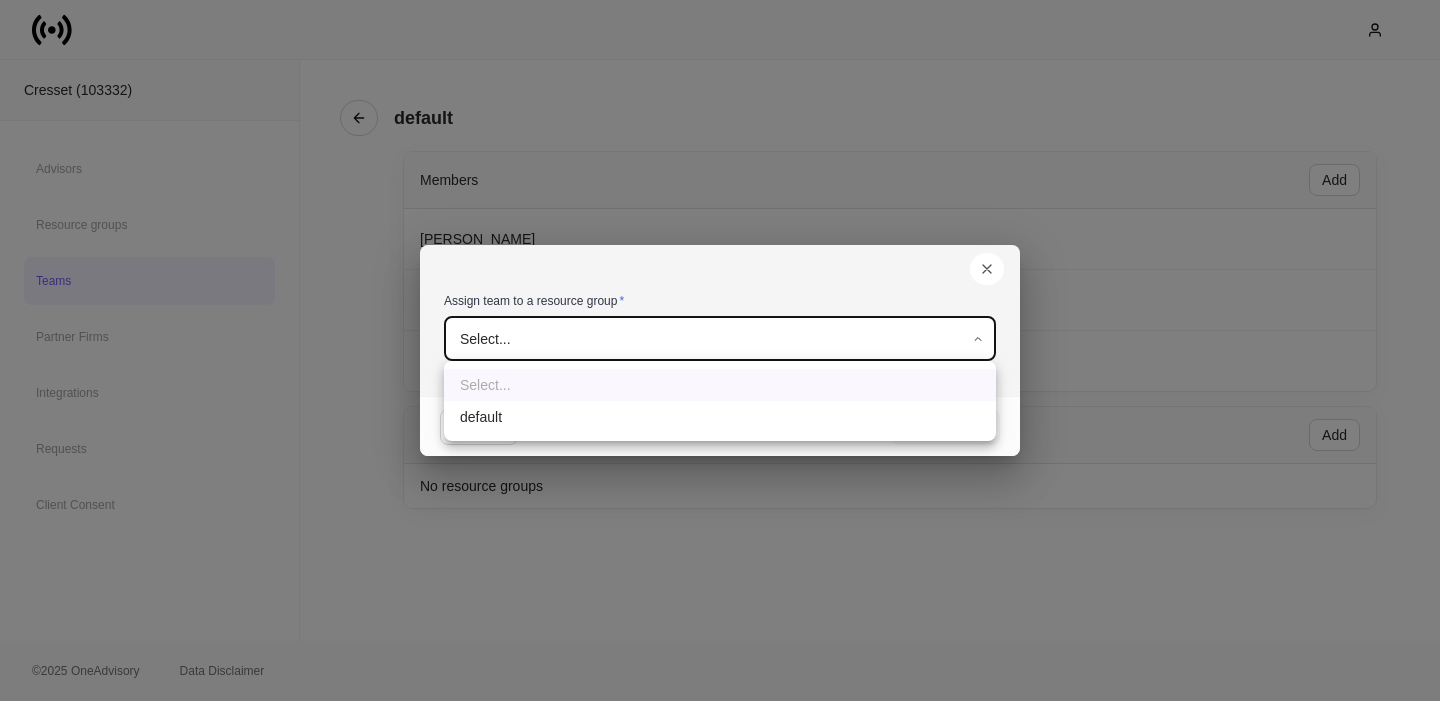 click at bounding box center (720, 350) 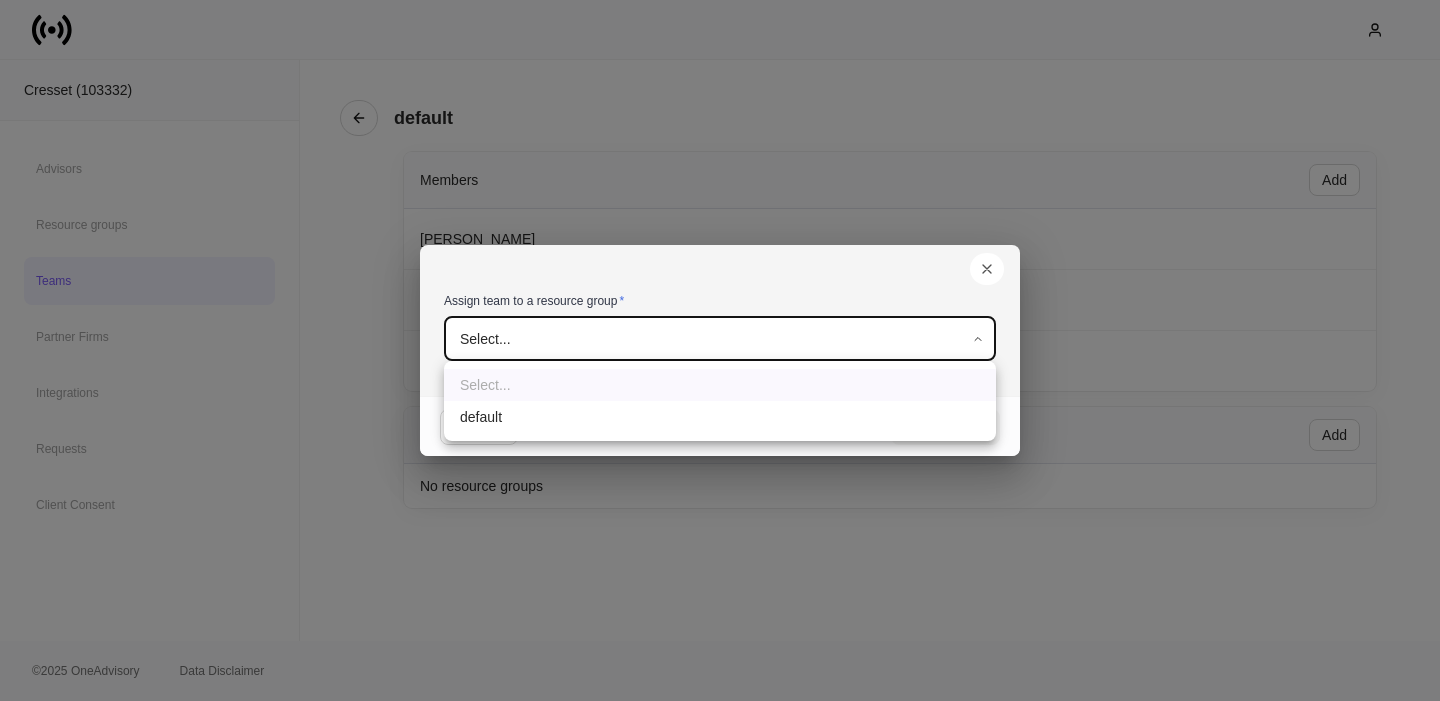click on "Cresset (103332) Advisors Resource groups Teams Partner Firms Integrations Requests Client Consent default Members Add [PERSON_NAME] [PERSON_NAME] [PERSON_NAME] Resource Groups Add No resource groups ©  2025   OneAdvisory Data Disclaimer
Assign team to a resource group * Select... ​ Cancel Add to team Select... default" at bounding box center (720, 350) 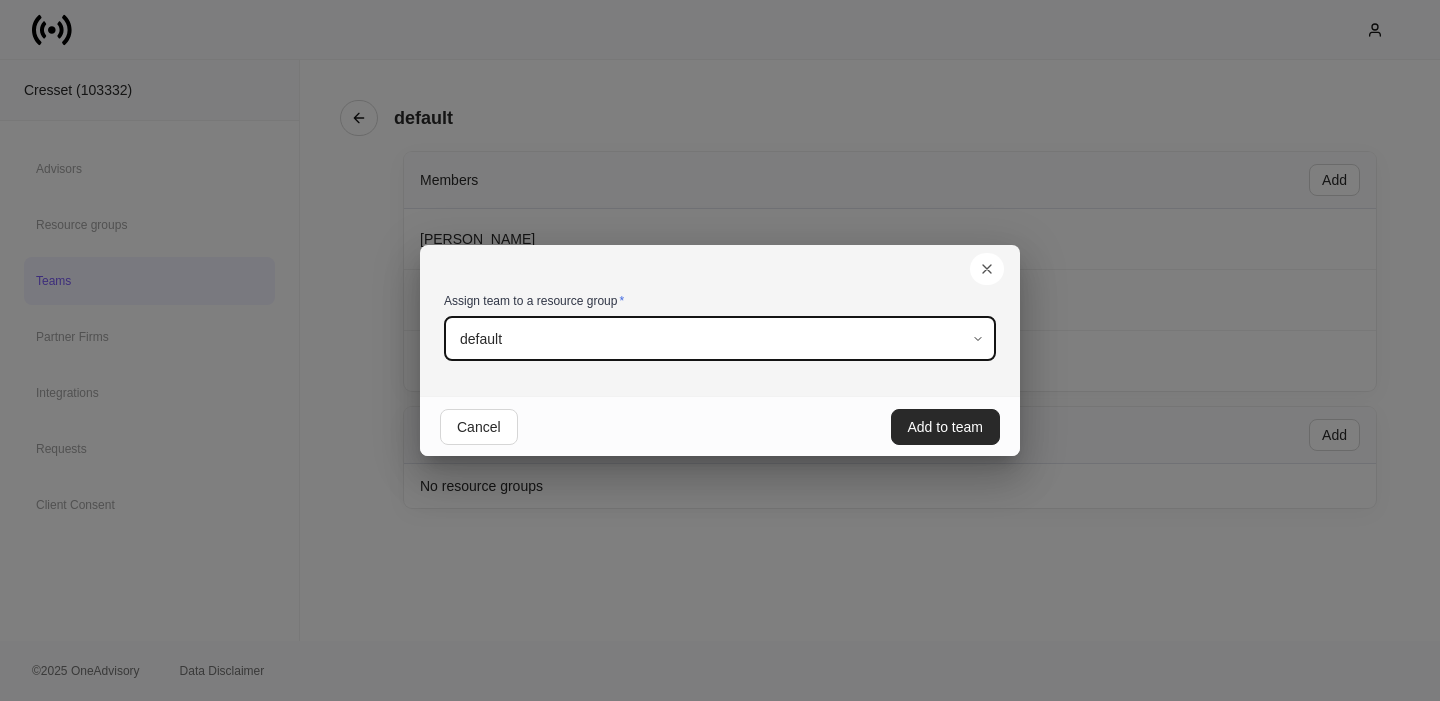 click on "Add to team" at bounding box center [946, 427] 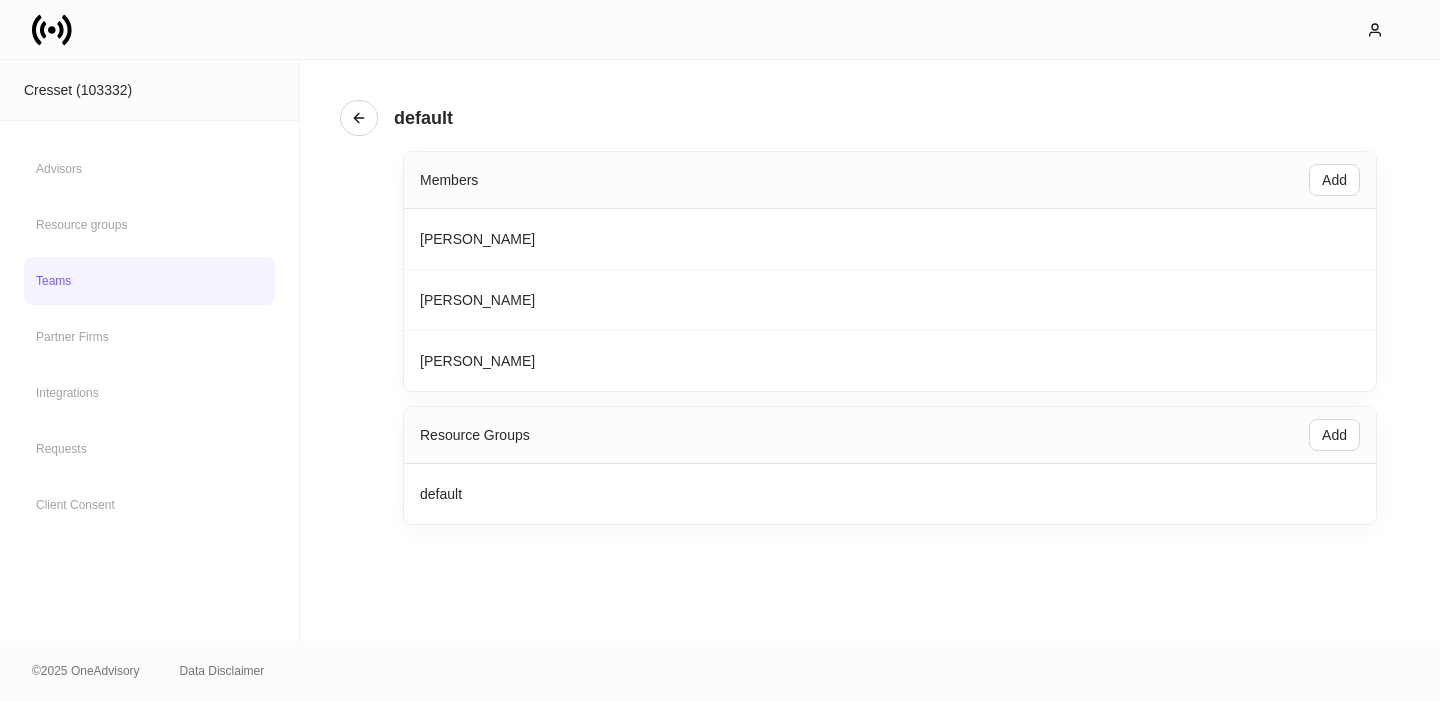 click 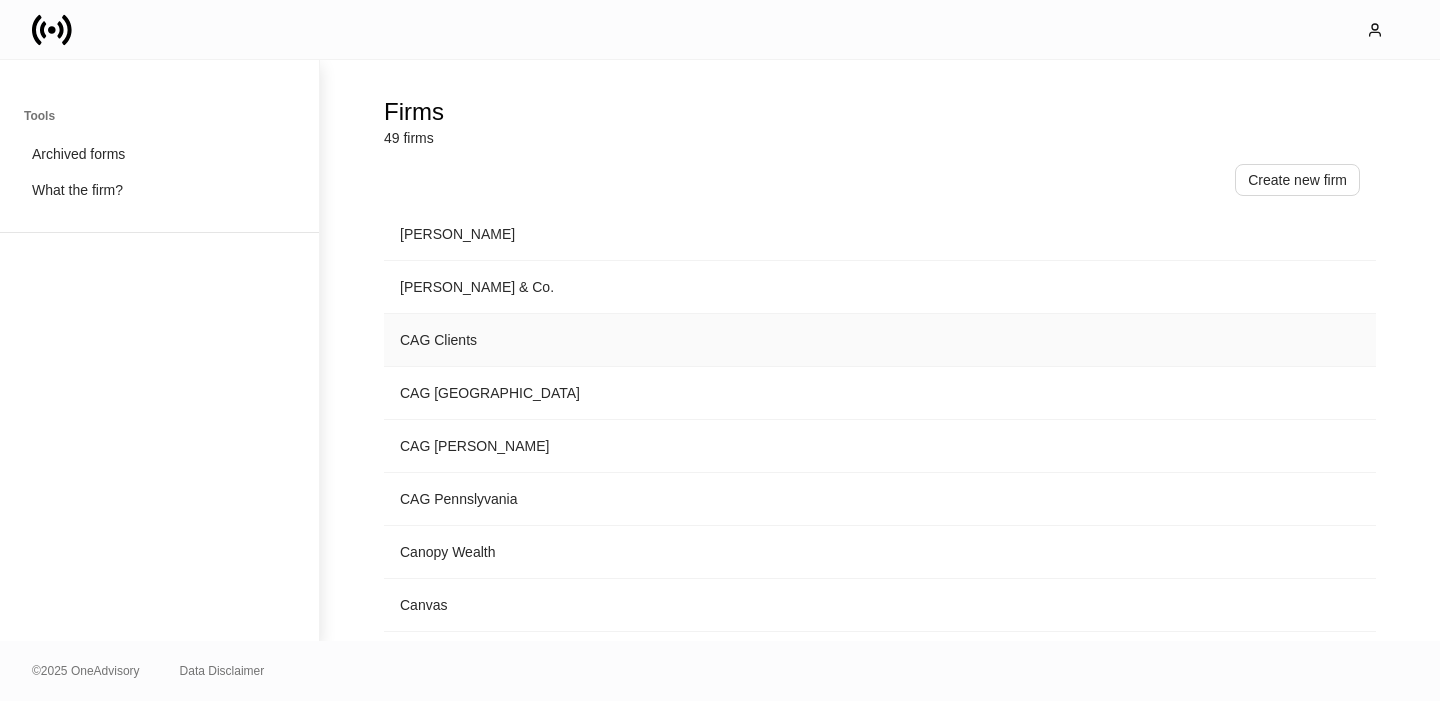 scroll, scrollTop: 402, scrollLeft: 0, axis: vertical 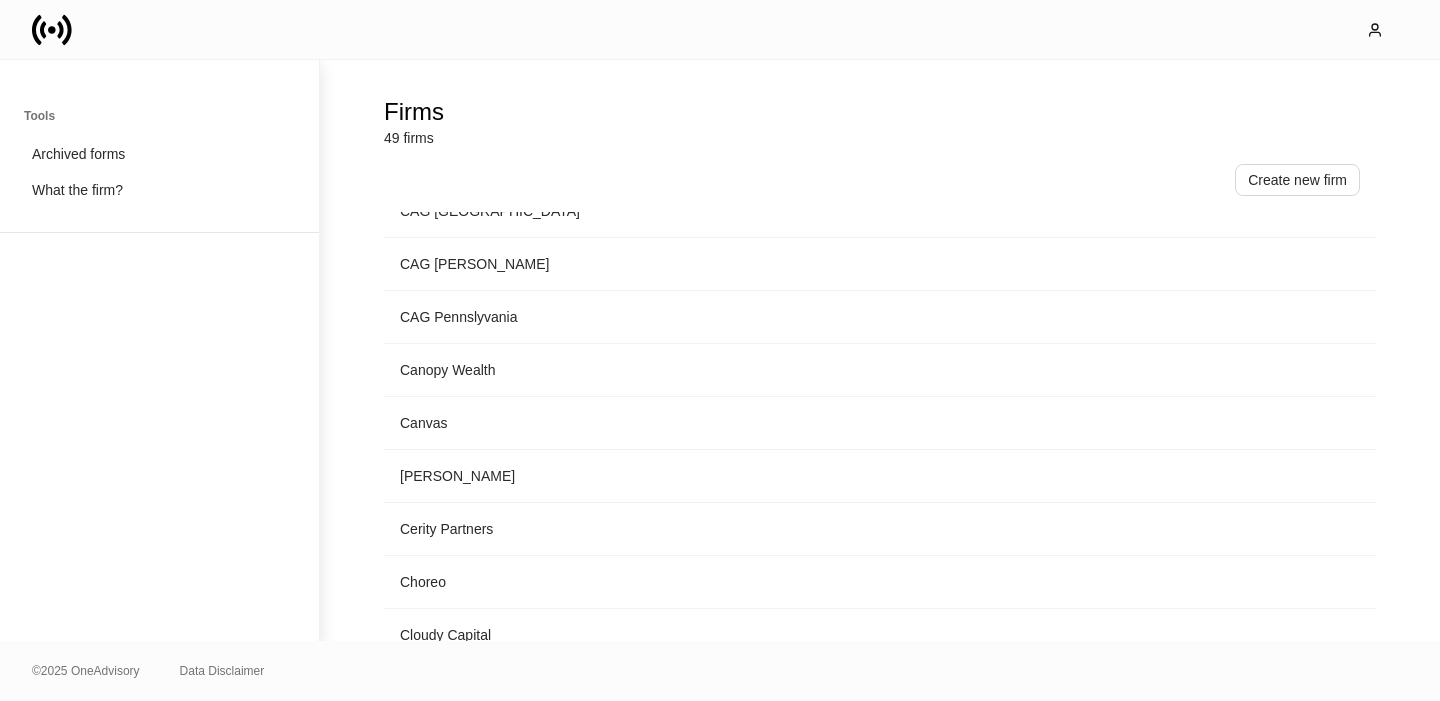 click 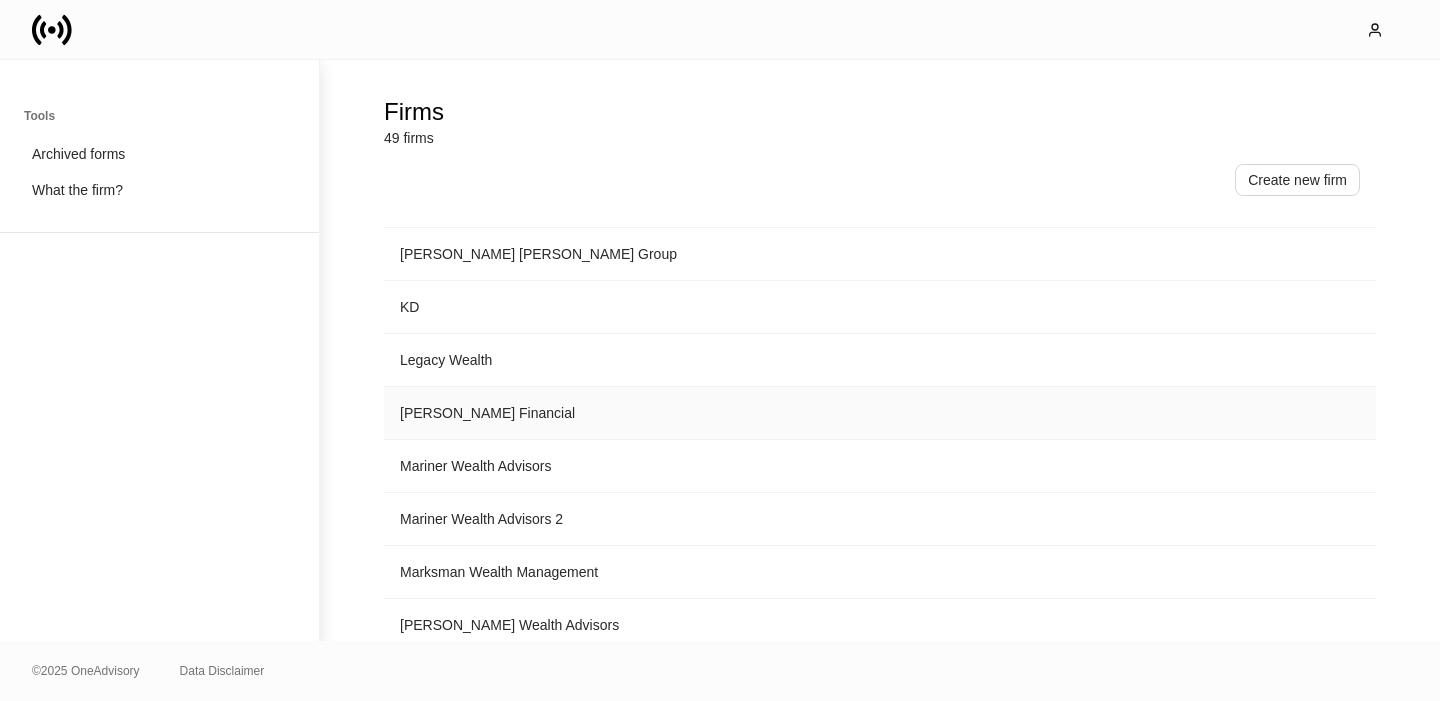 scroll, scrollTop: 1451, scrollLeft: 0, axis: vertical 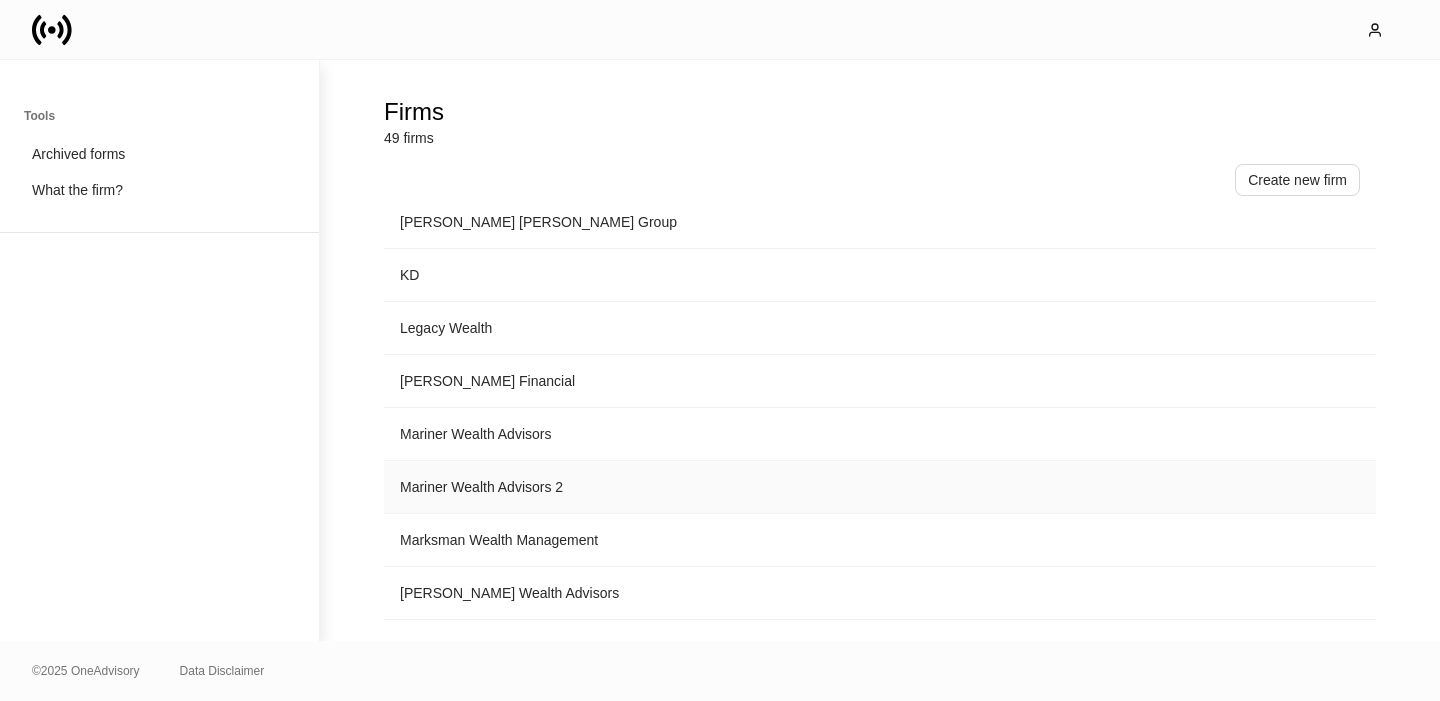 click on "Mariner Wealth Advisors 2" at bounding box center (714, 487) 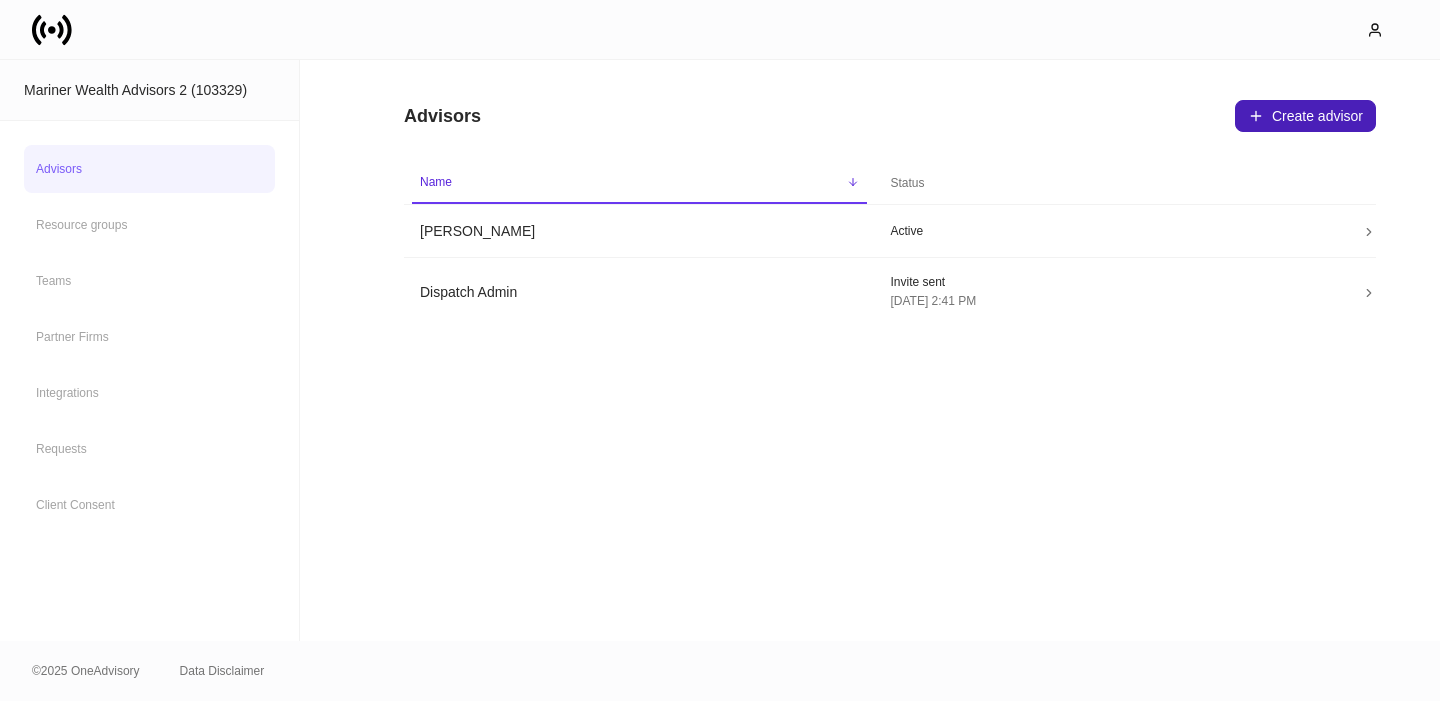 click on "Create advisor" at bounding box center [1305, 116] 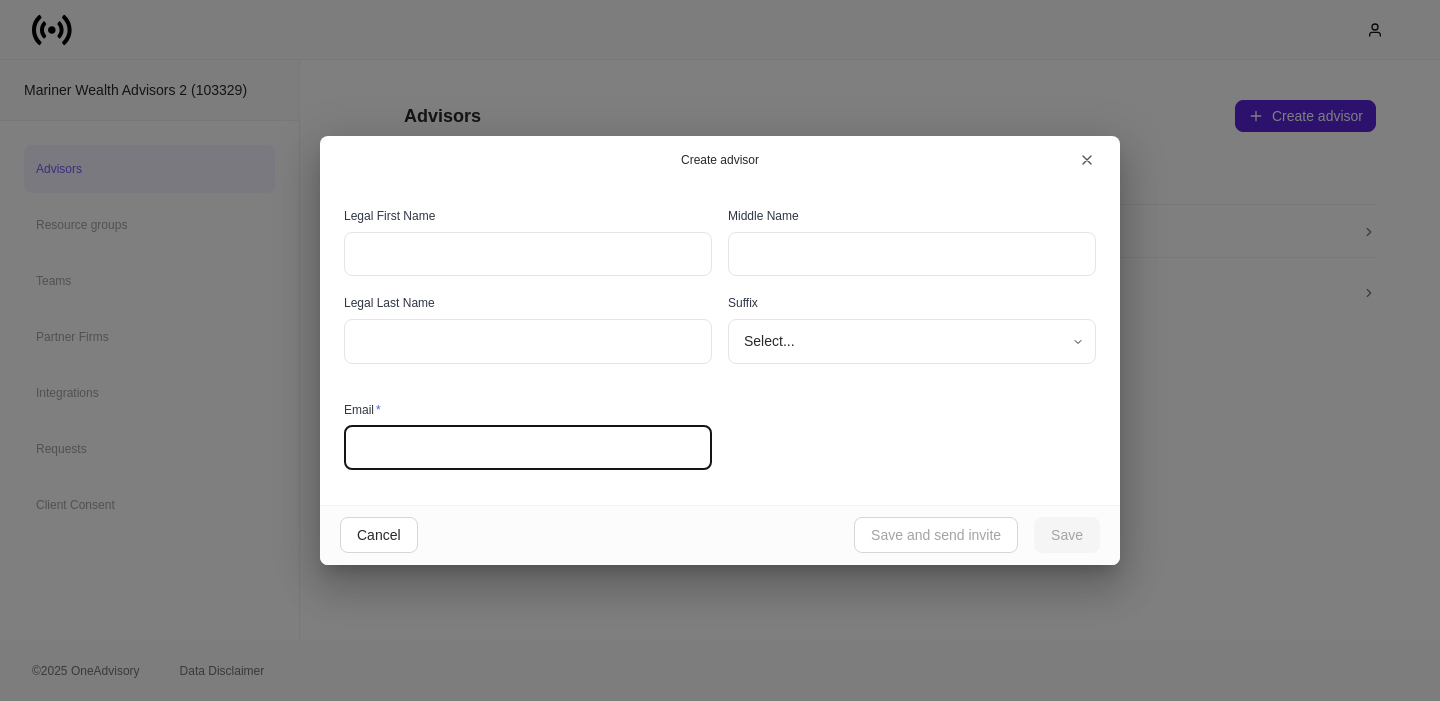 click at bounding box center [528, 448] 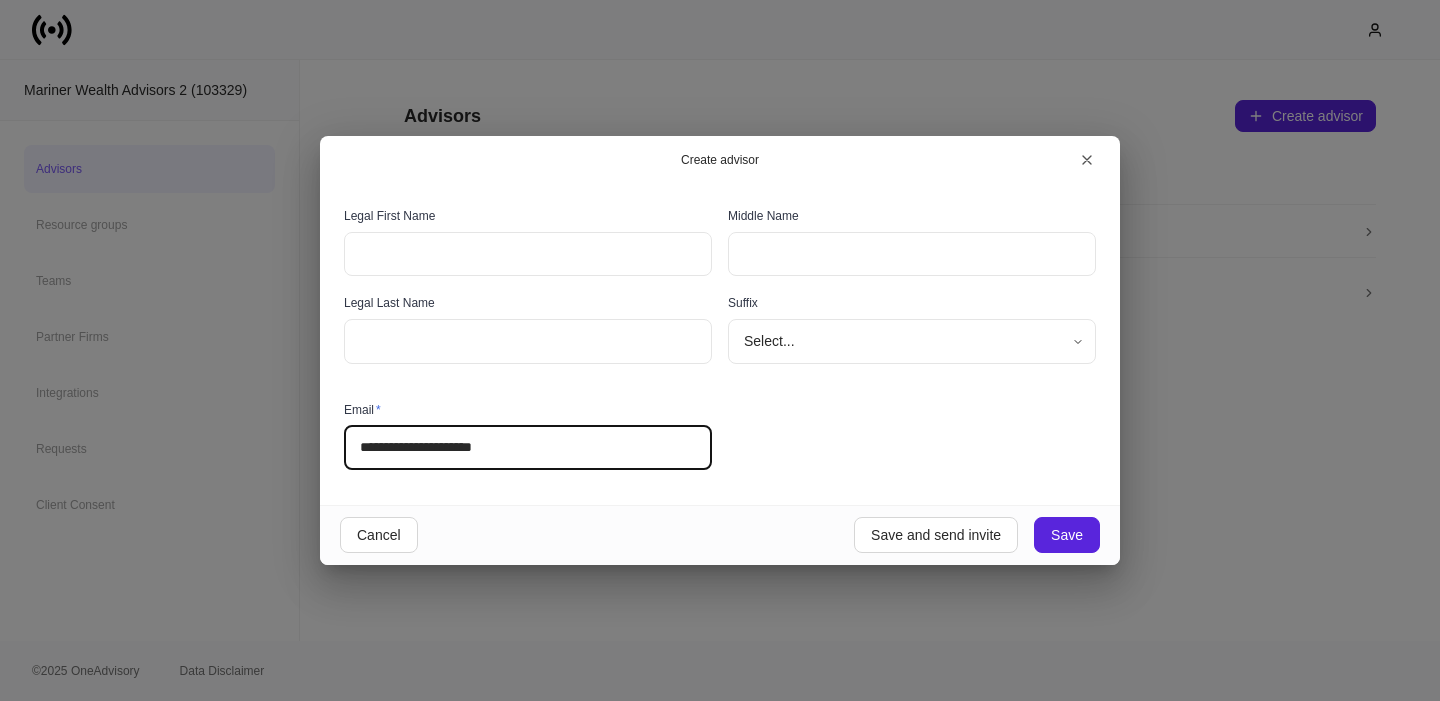 type on "**********" 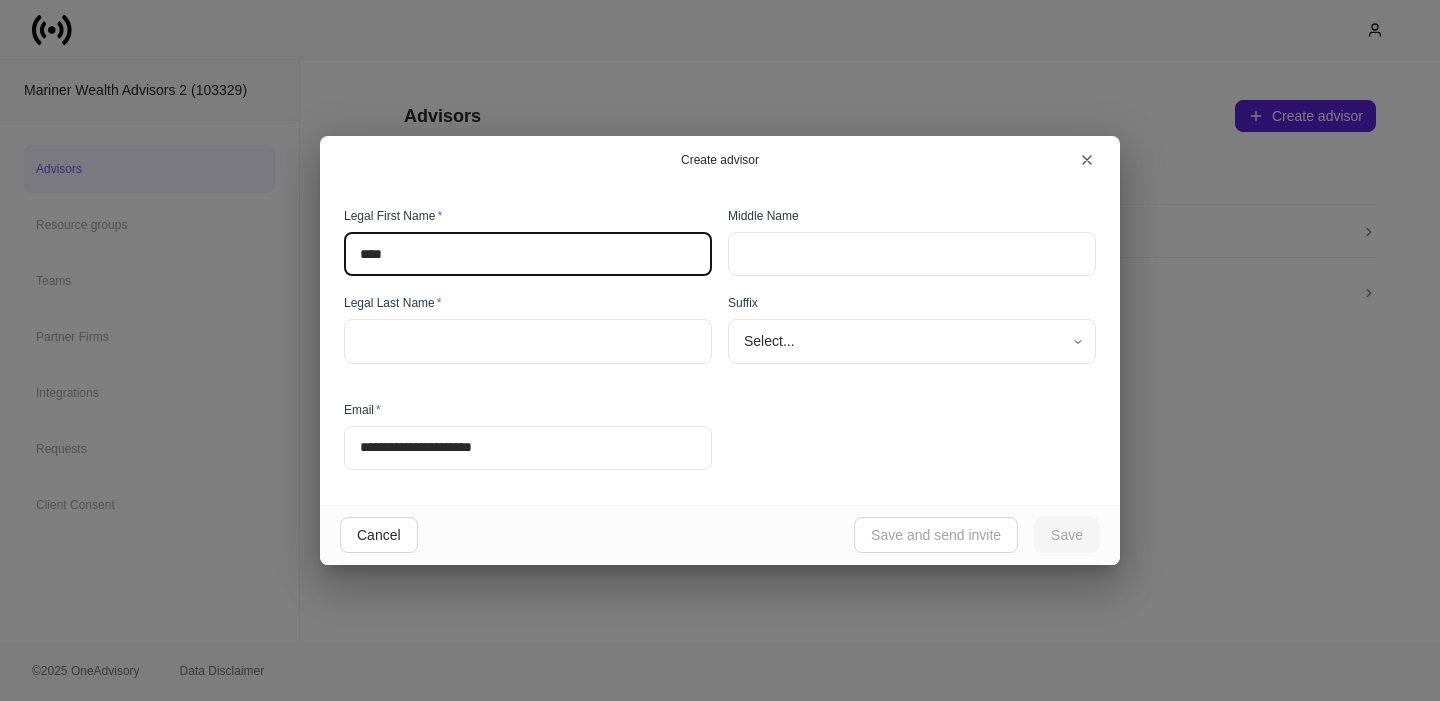 type on "****" 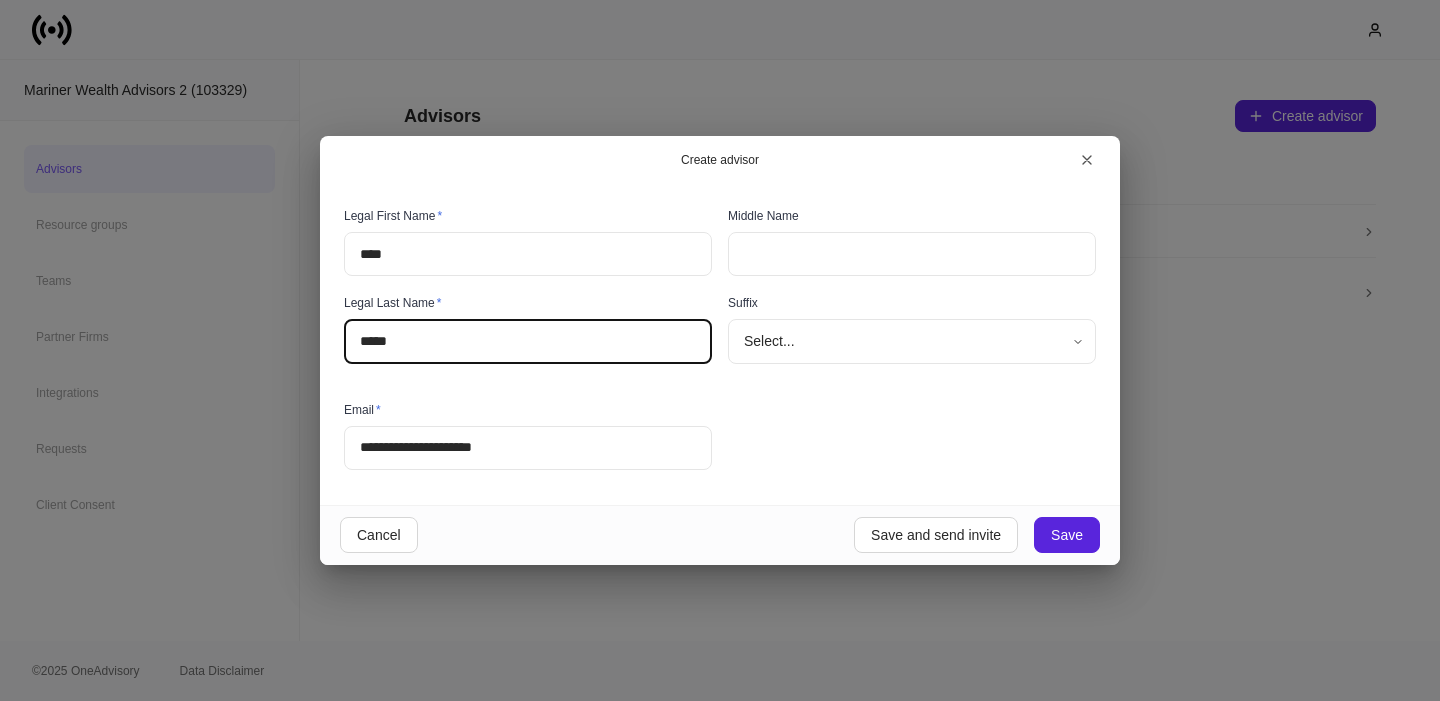 type on "*****" 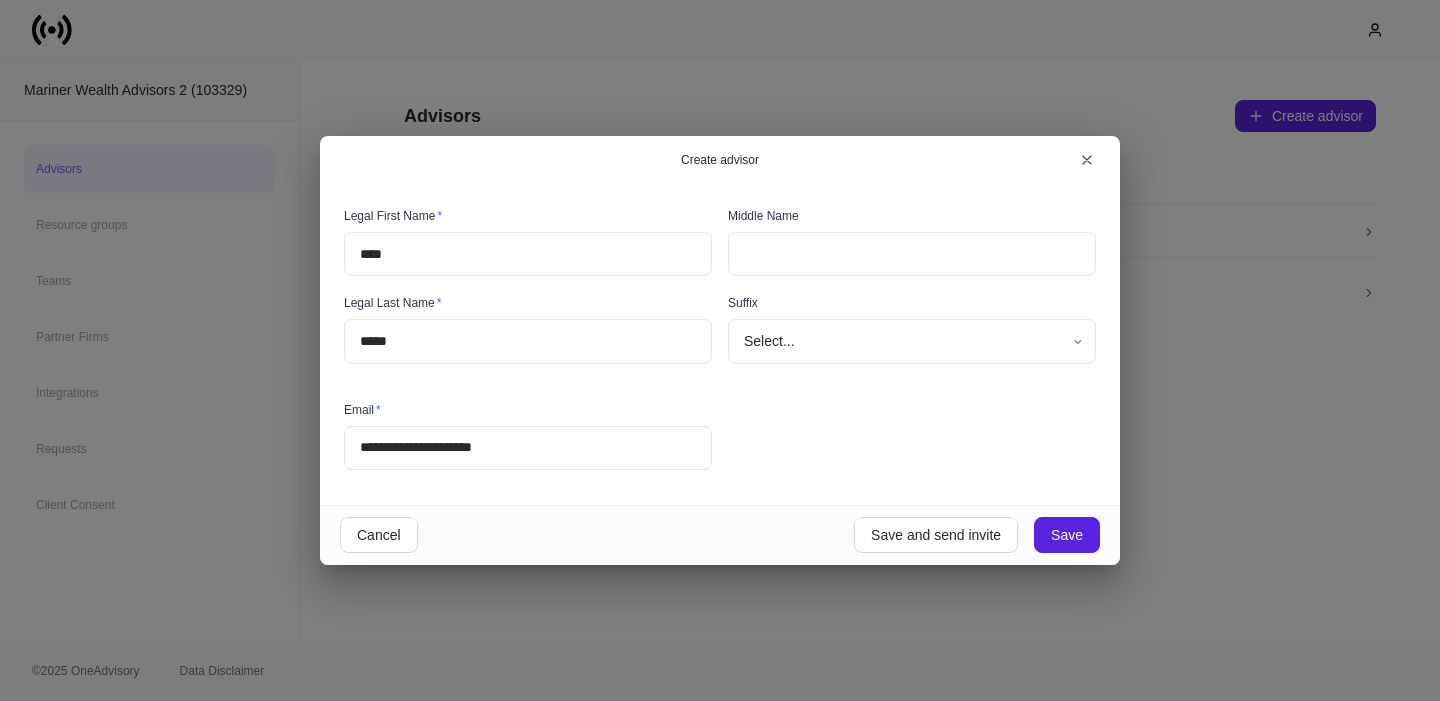 click on "**********" at bounding box center (712, 332) 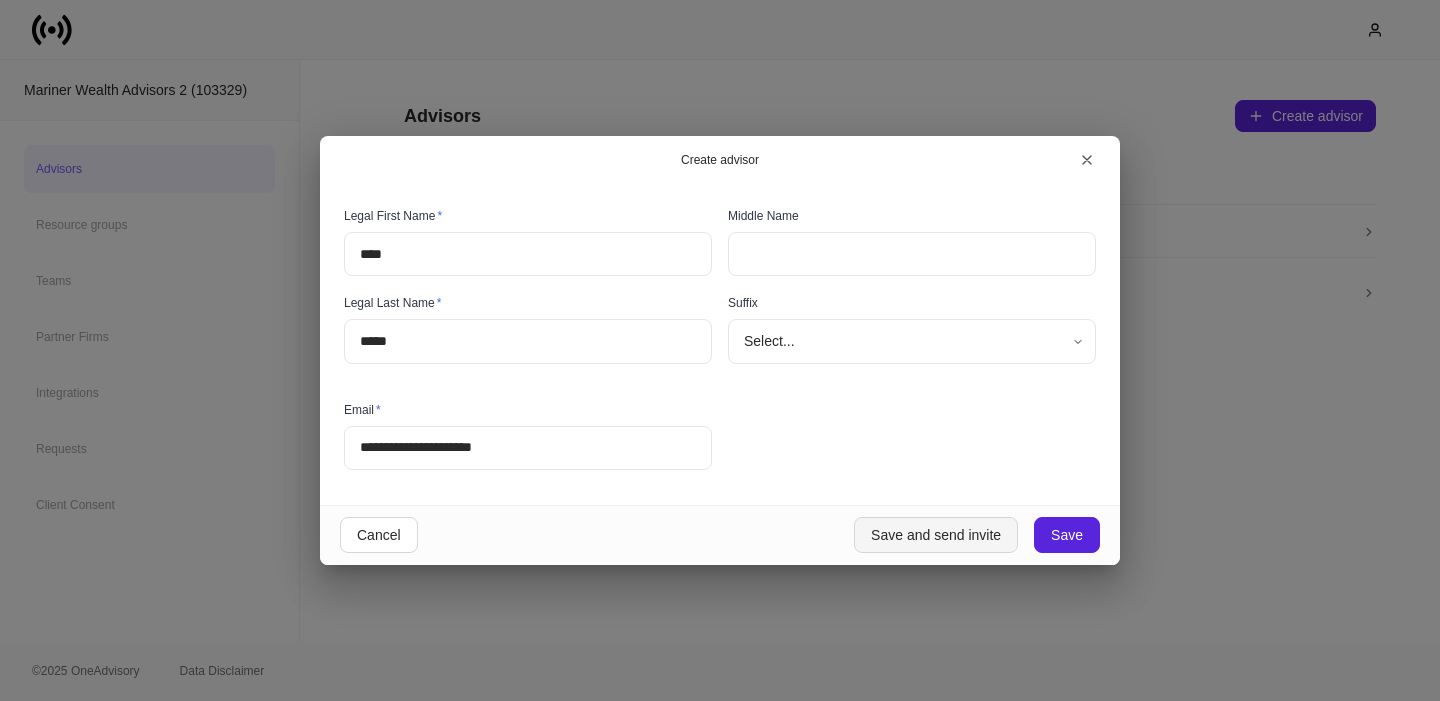 click on "Save and send invite" at bounding box center [936, 535] 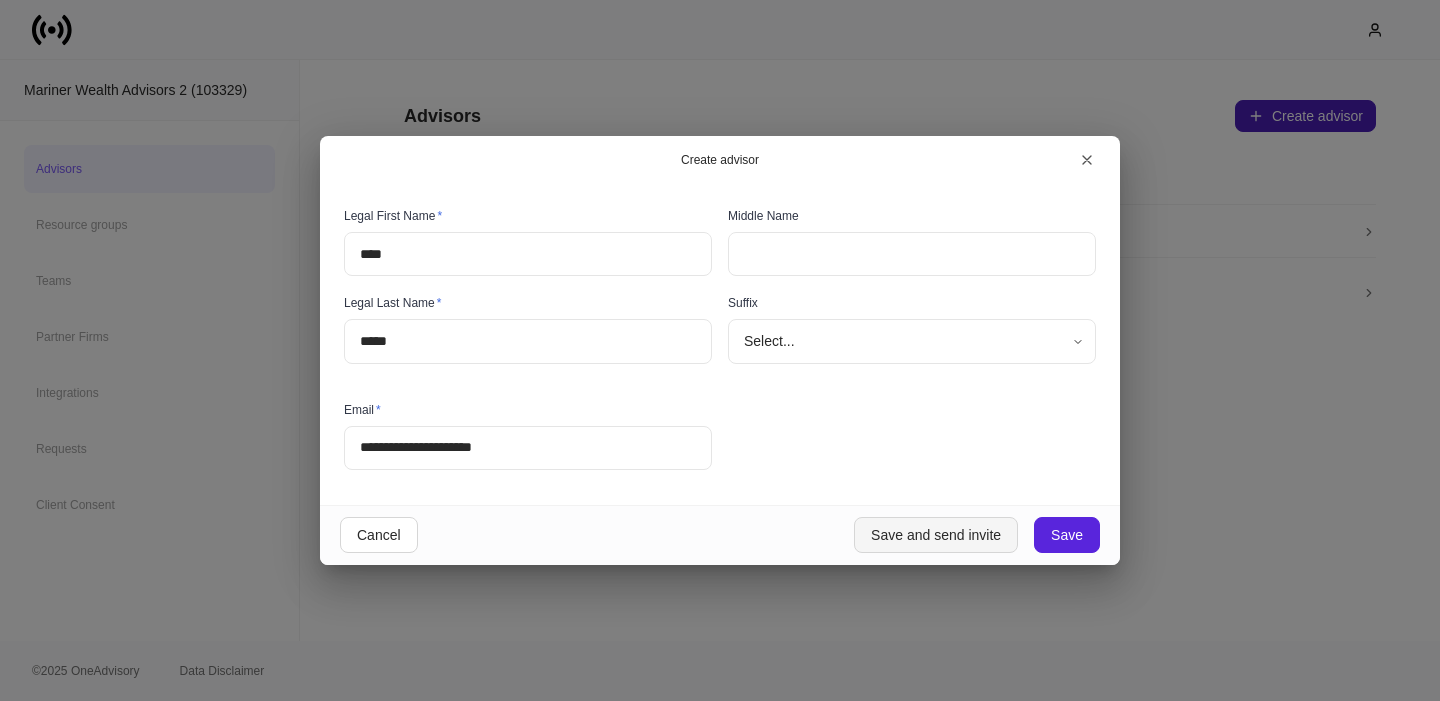 type 